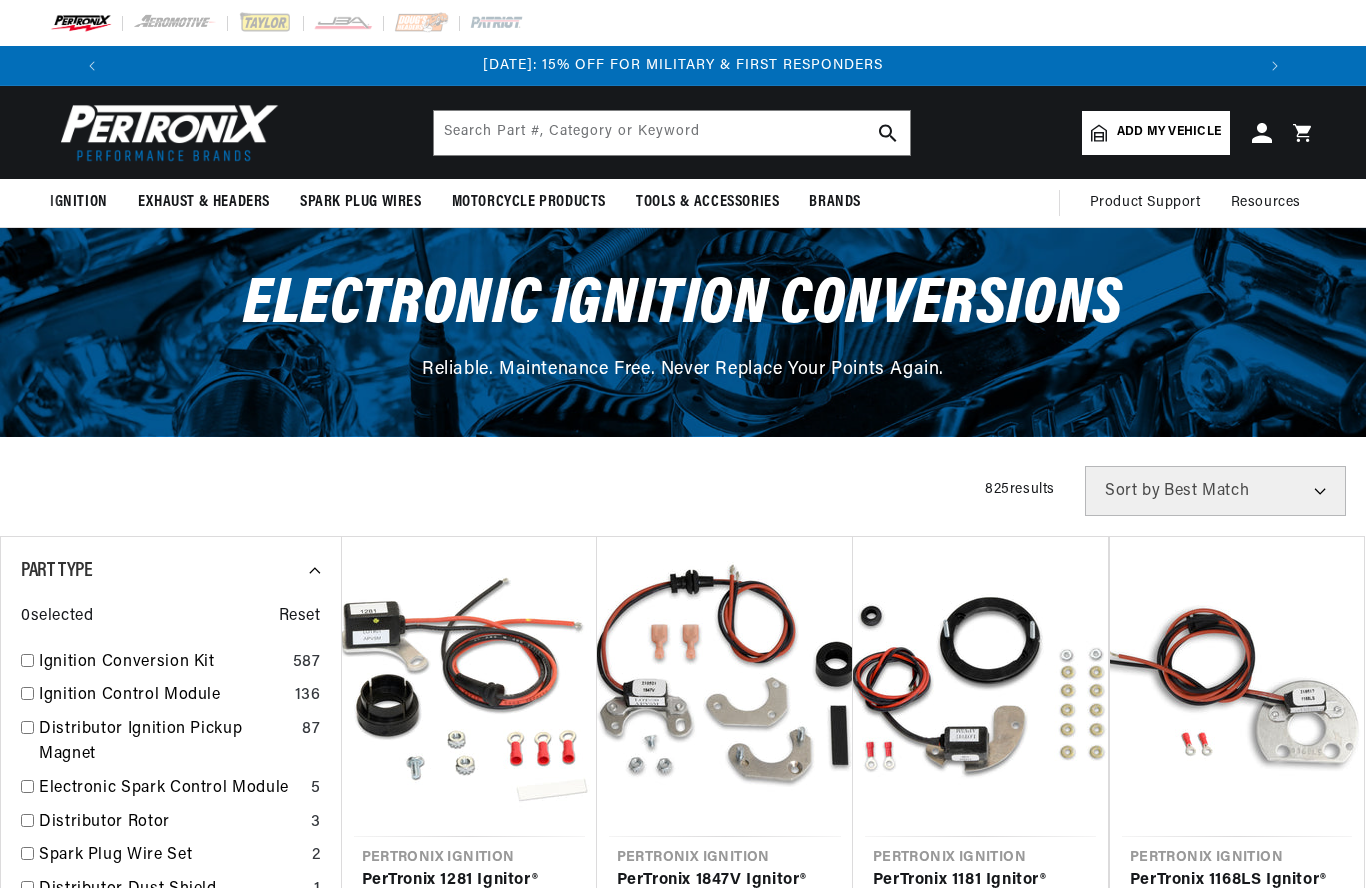 scroll, scrollTop: 0, scrollLeft: 0, axis: both 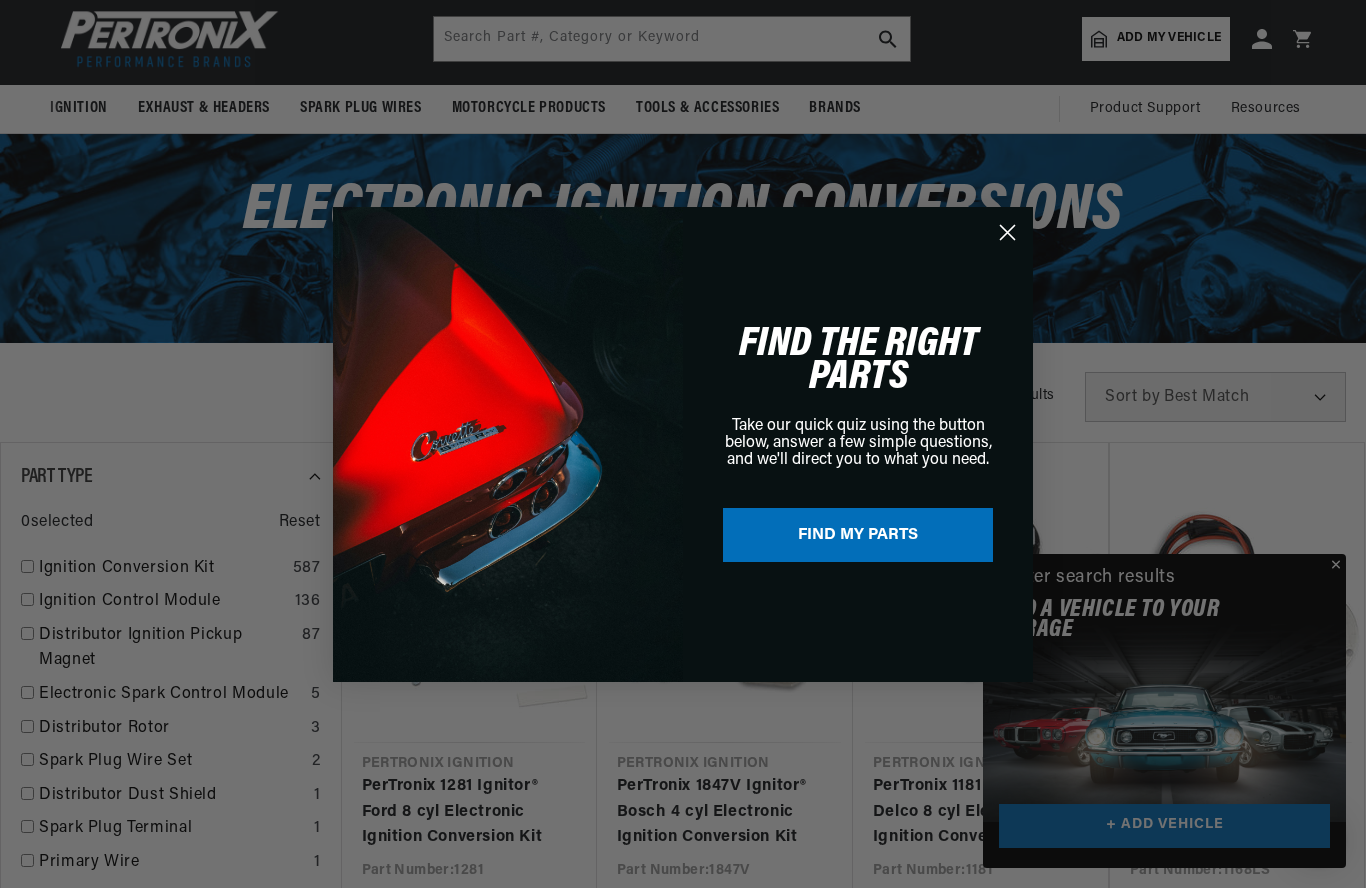 click on "FIND MY PARTS" at bounding box center (858, 535) 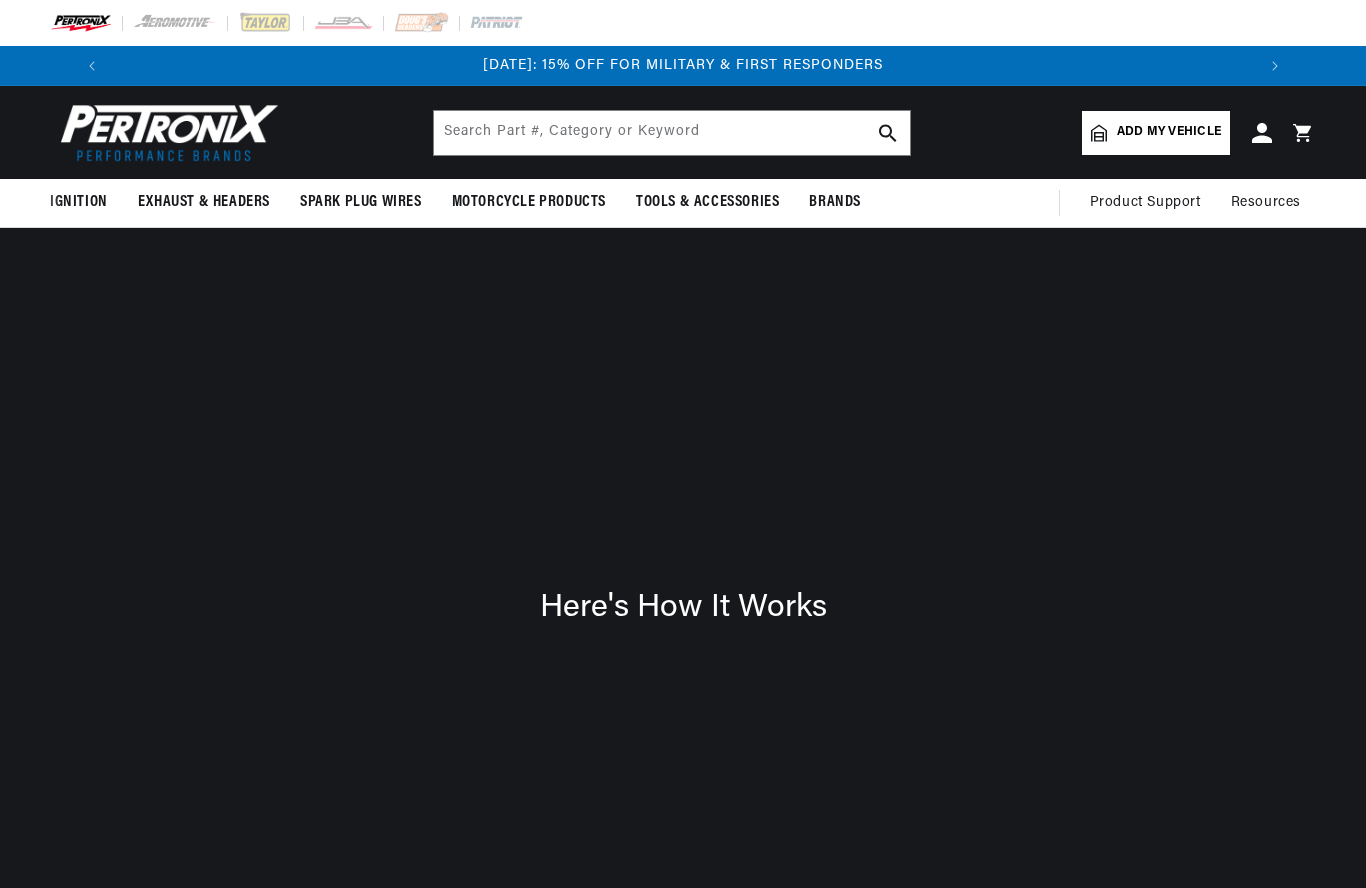 scroll, scrollTop: 0, scrollLeft: 0, axis: both 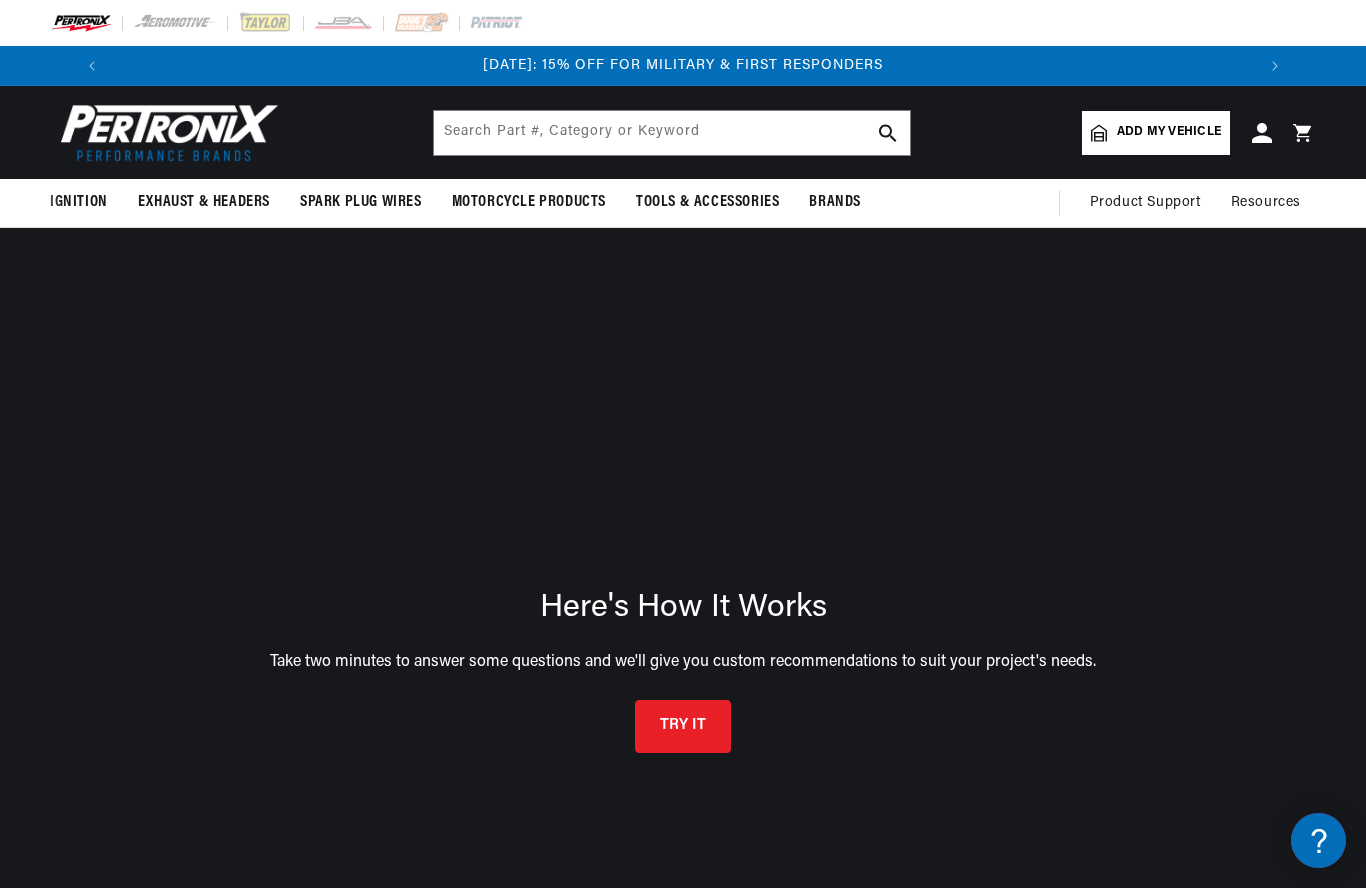 click on "Add my vehicle" at bounding box center [1169, 132] 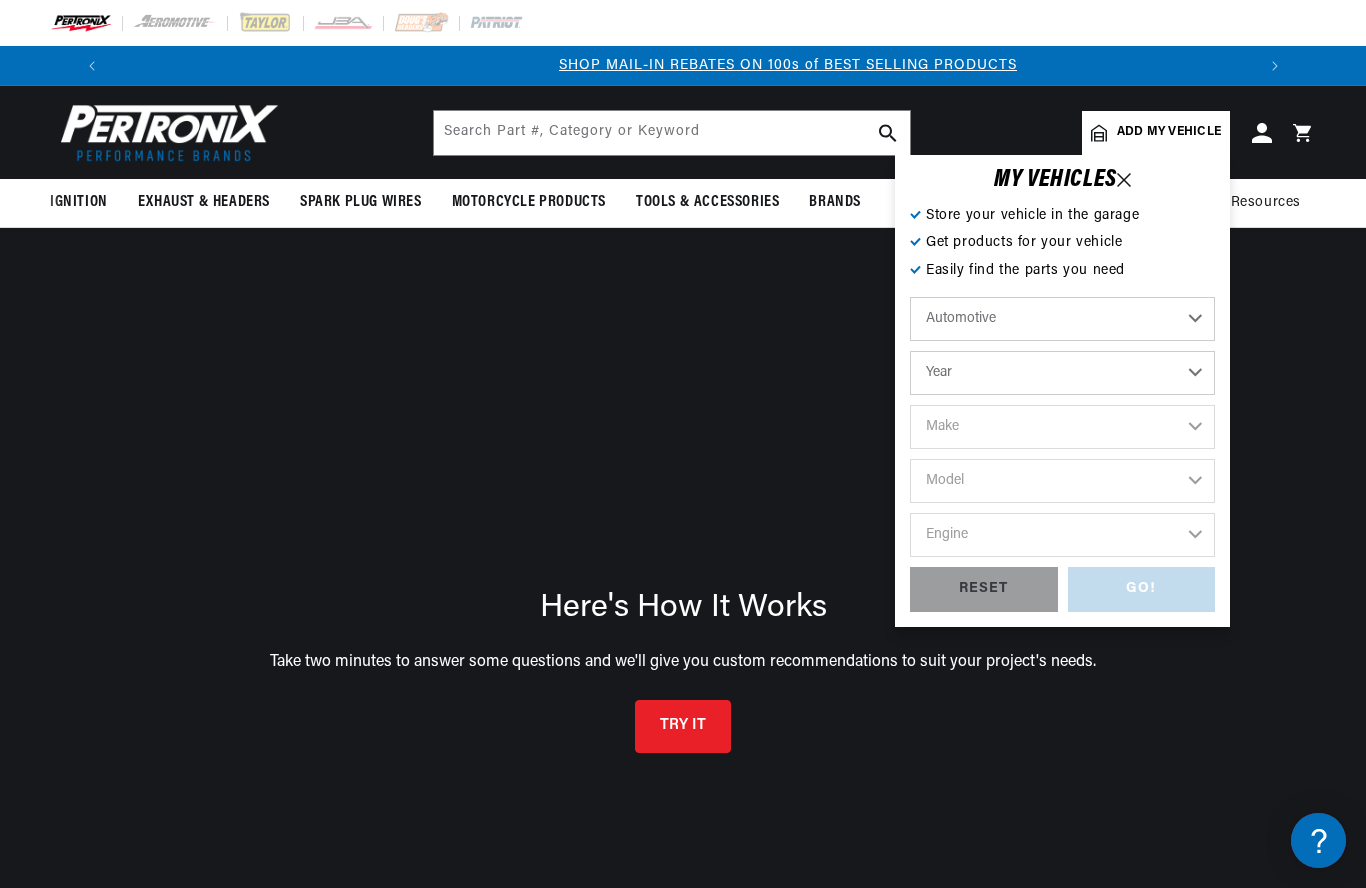 scroll, scrollTop: 0, scrollLeft: 1181, axis: horizontal 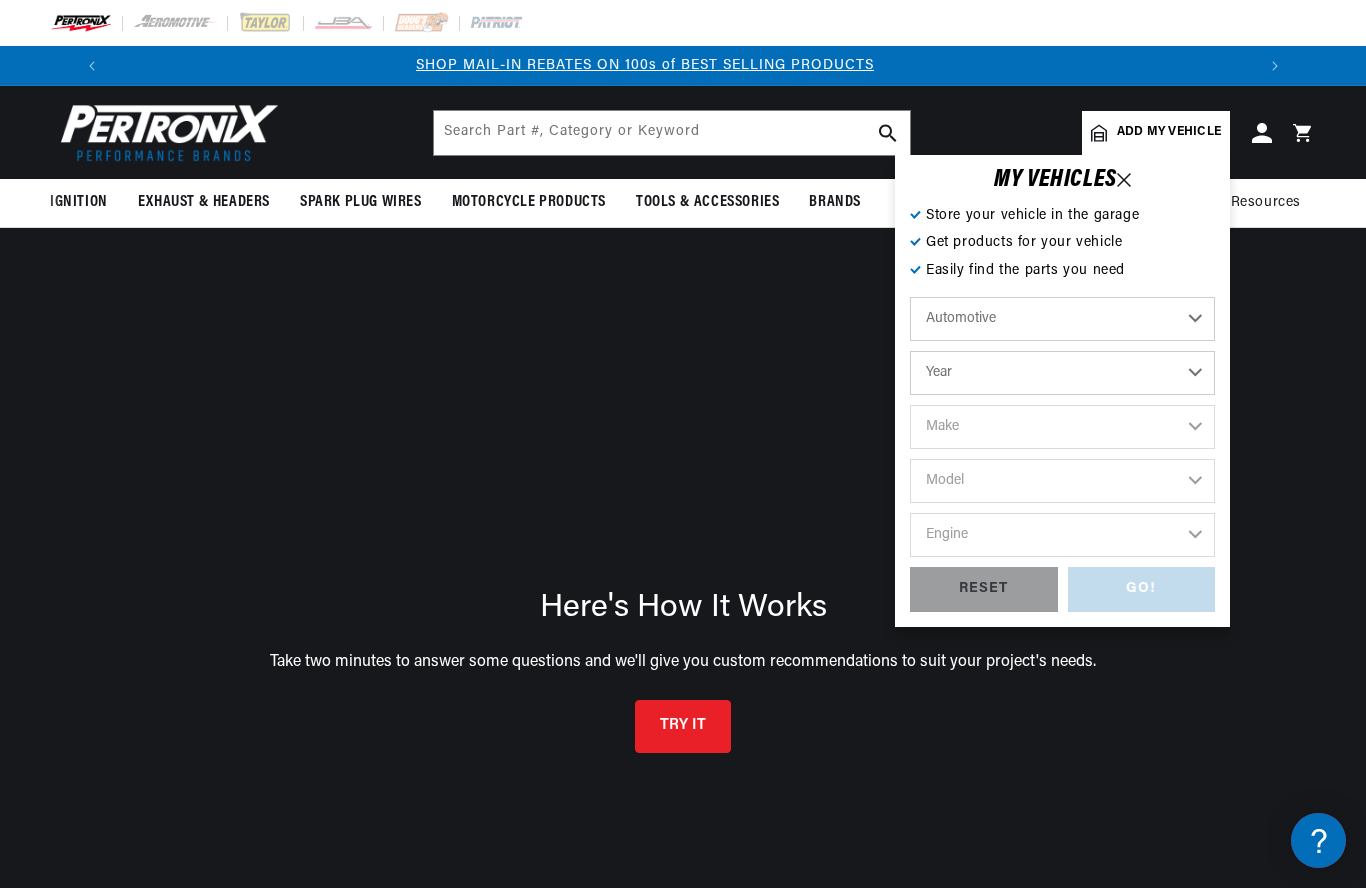 click on "Automotive
Agricultural
Industrial
Marine
Motorcycle" at bounding box center (1062, 319) 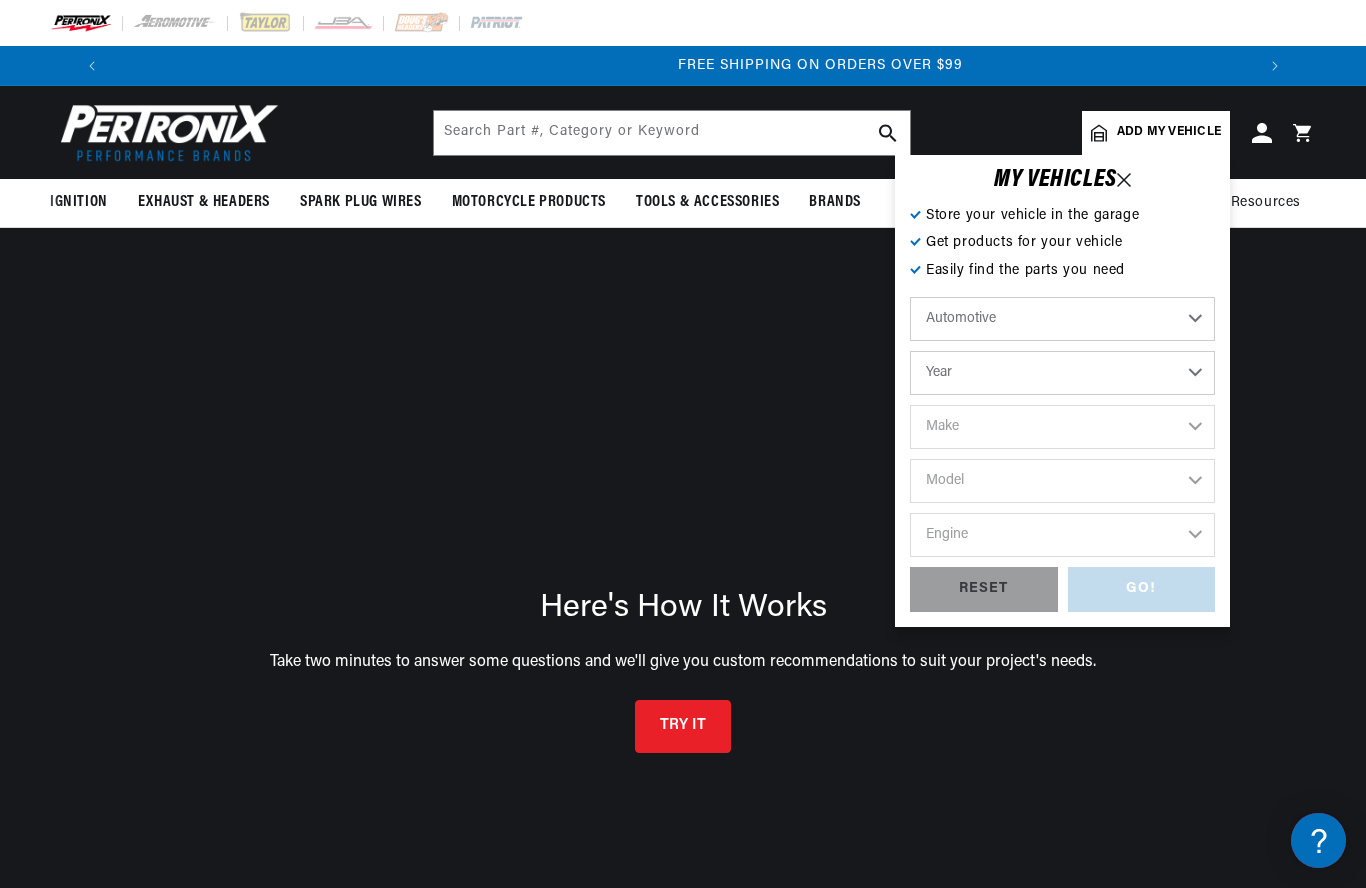 scroll, scrollTop: 0, scrollLeft: 2363, axis: horizontal 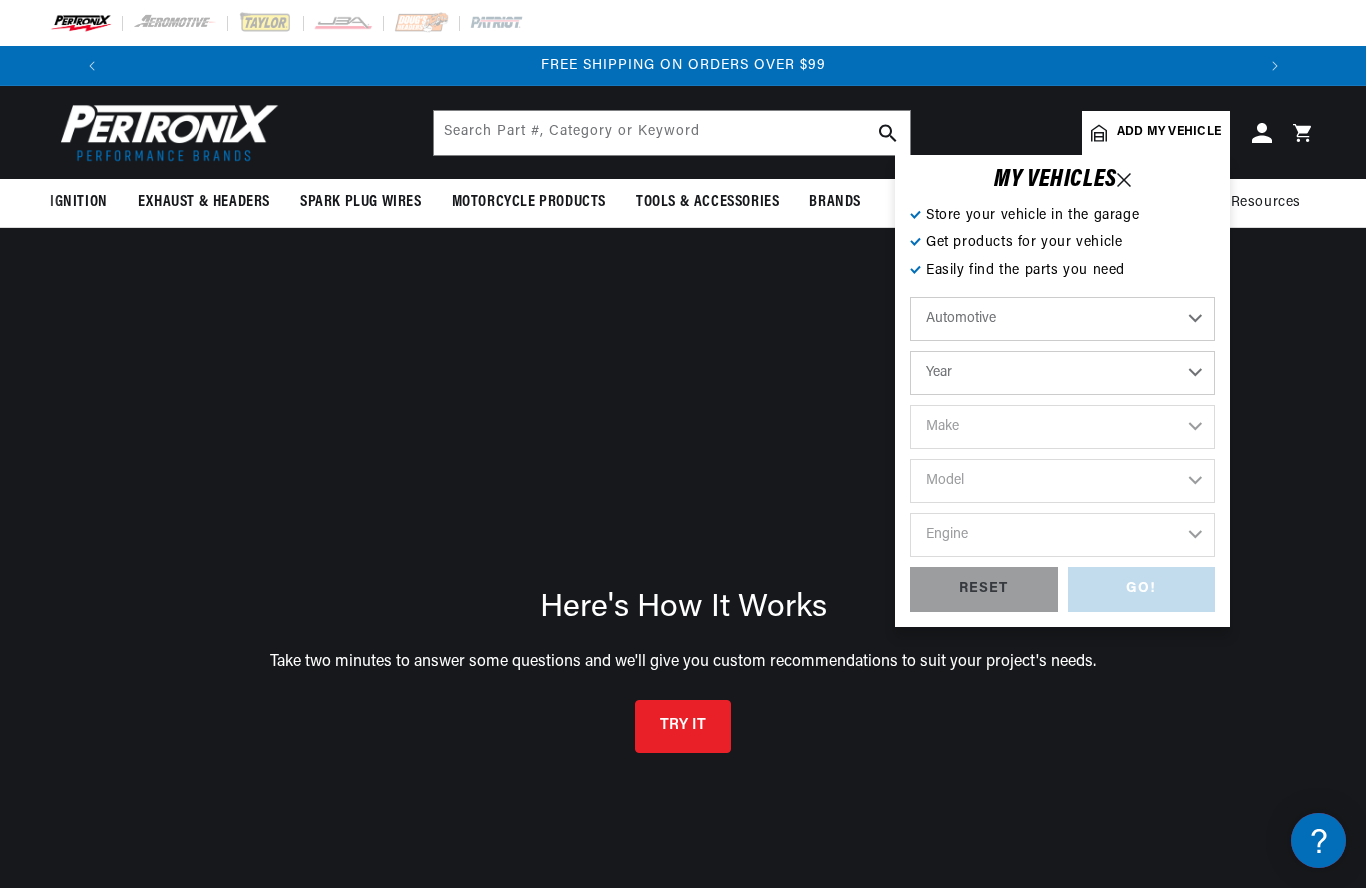 select on "1965" 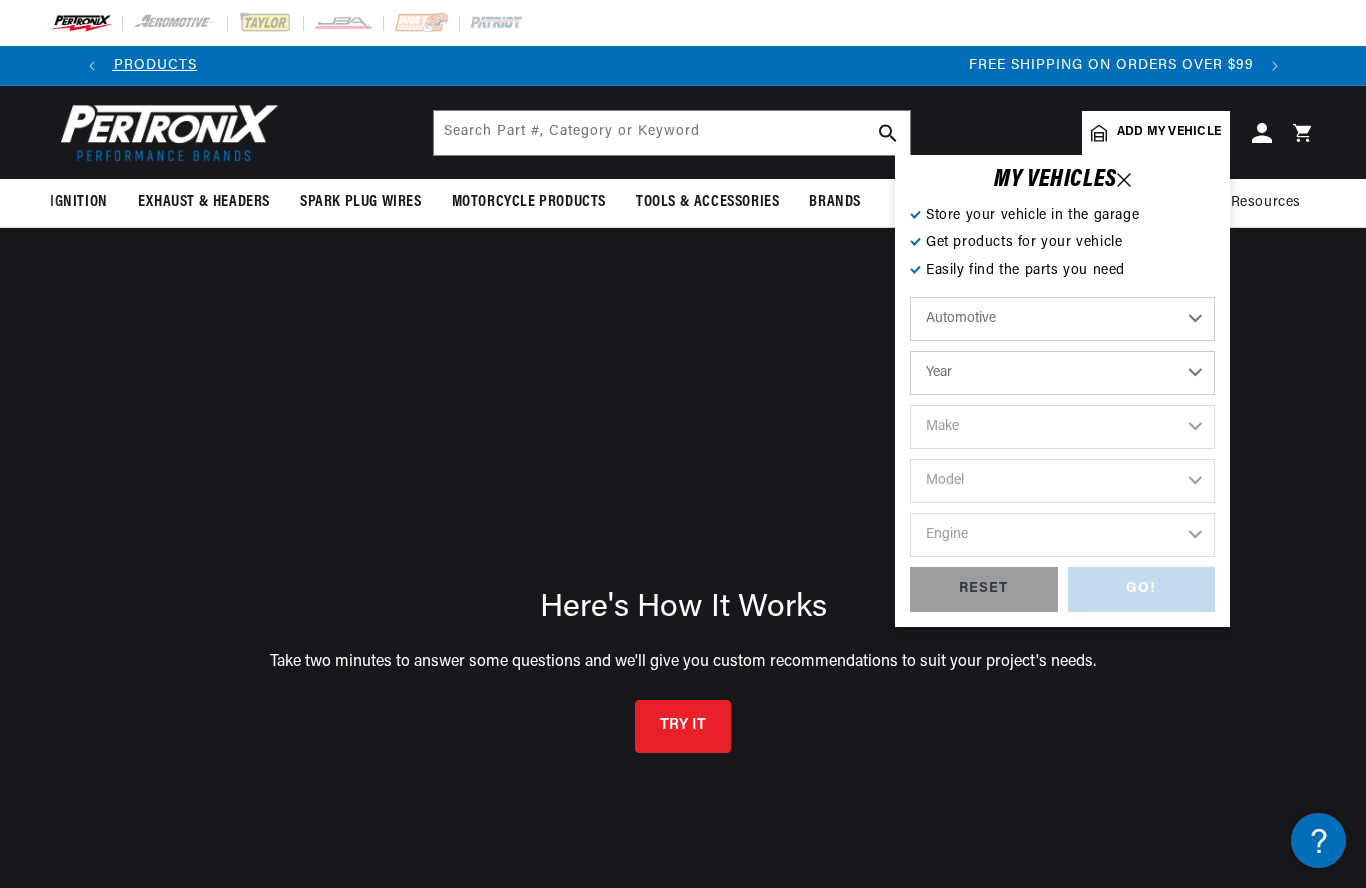 select on "1965" 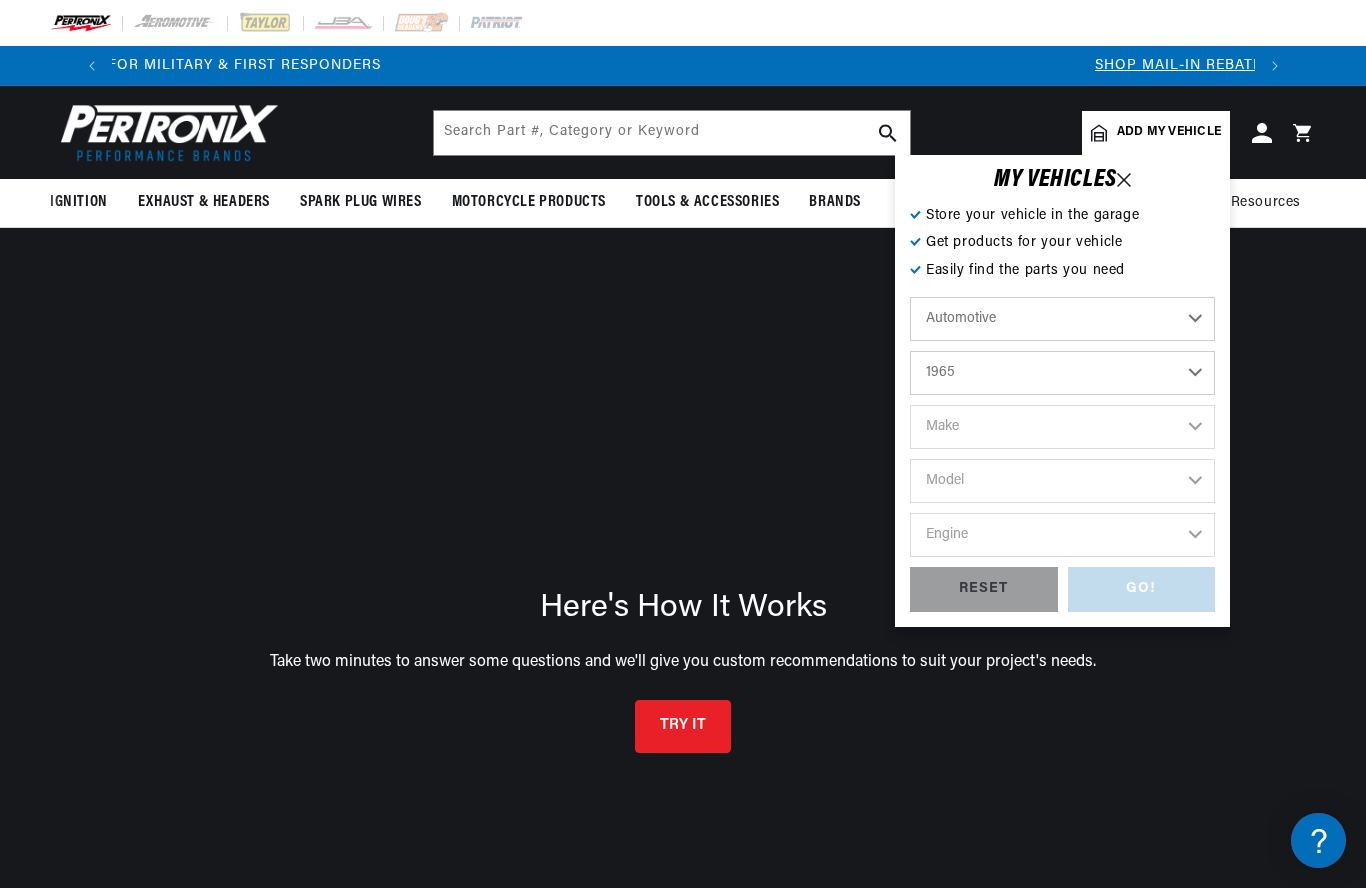 scroll, scrollTop: 0, scrollLeft: 0, axis: both 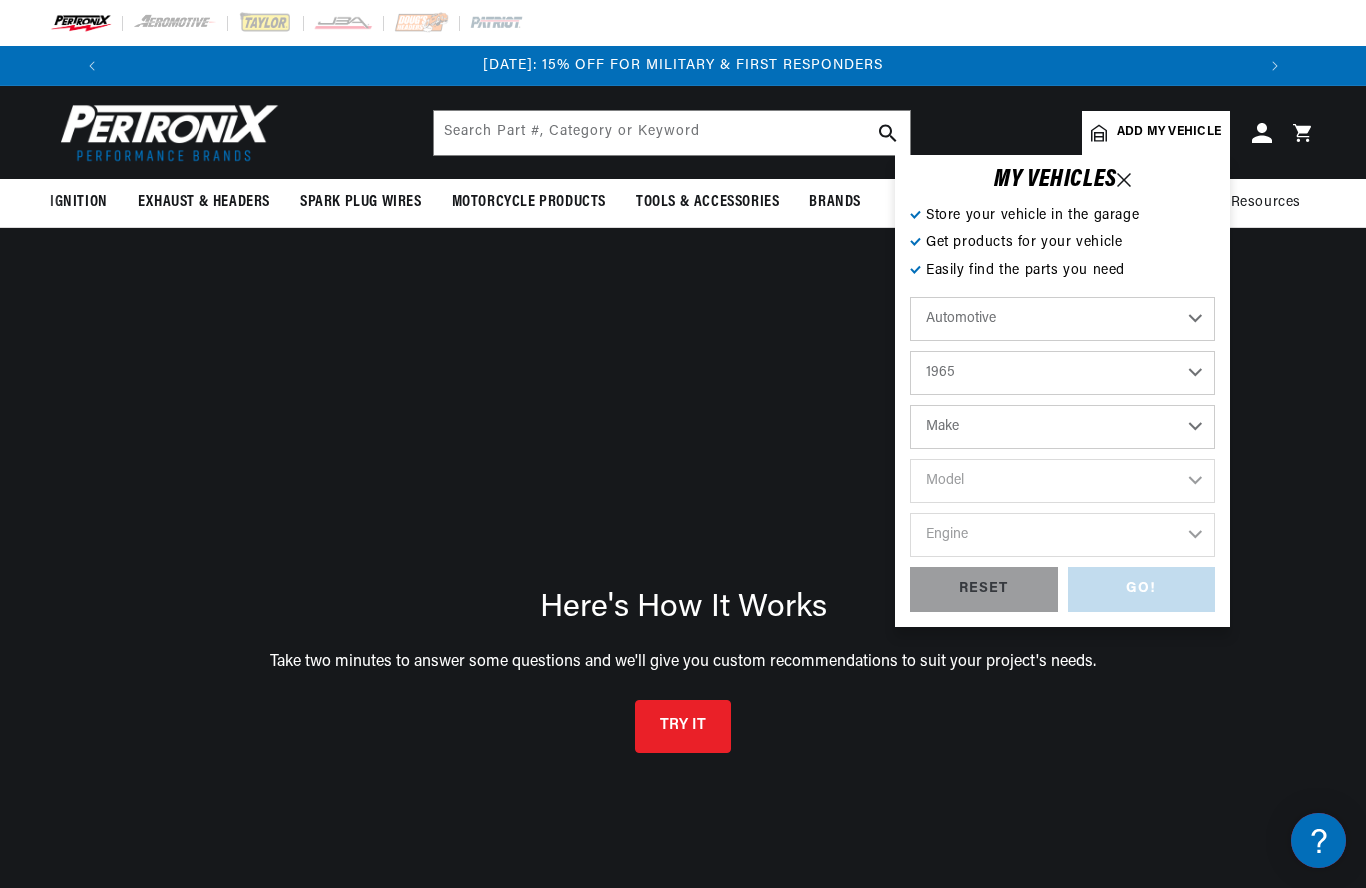 click on "Make
Alfa Romeo
American Motors
Aston Martin
Austin
Austin Healey
Avanti
Bentley
Buick
Cadillac
Checker
Chevrolet
Chrysler
Dodge
Ford
GMC
Gordon-Keeble
IHC Truck
International
Jaguar
Jeep
Lamborghini
Lancia
Lincoln
Lotus
Mercedes-Benz
Mercury
MG
Military Vehicles
Morris
Oldsmobile
Plymouth
Pontiac" at bounding box center [1062, 427] 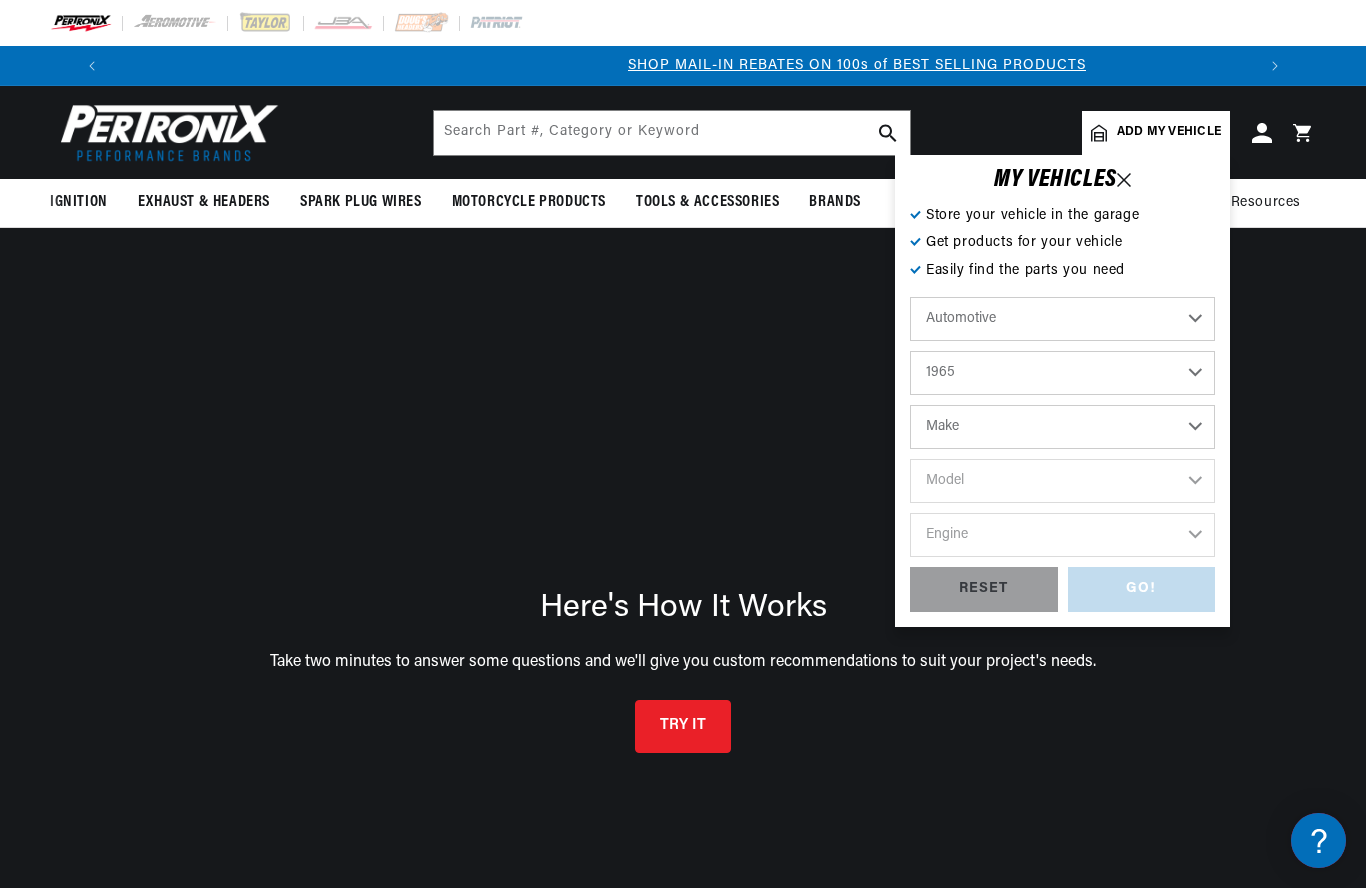 scroll, scrollTop: 0, scrollLeft: 1181, axis: horizontal 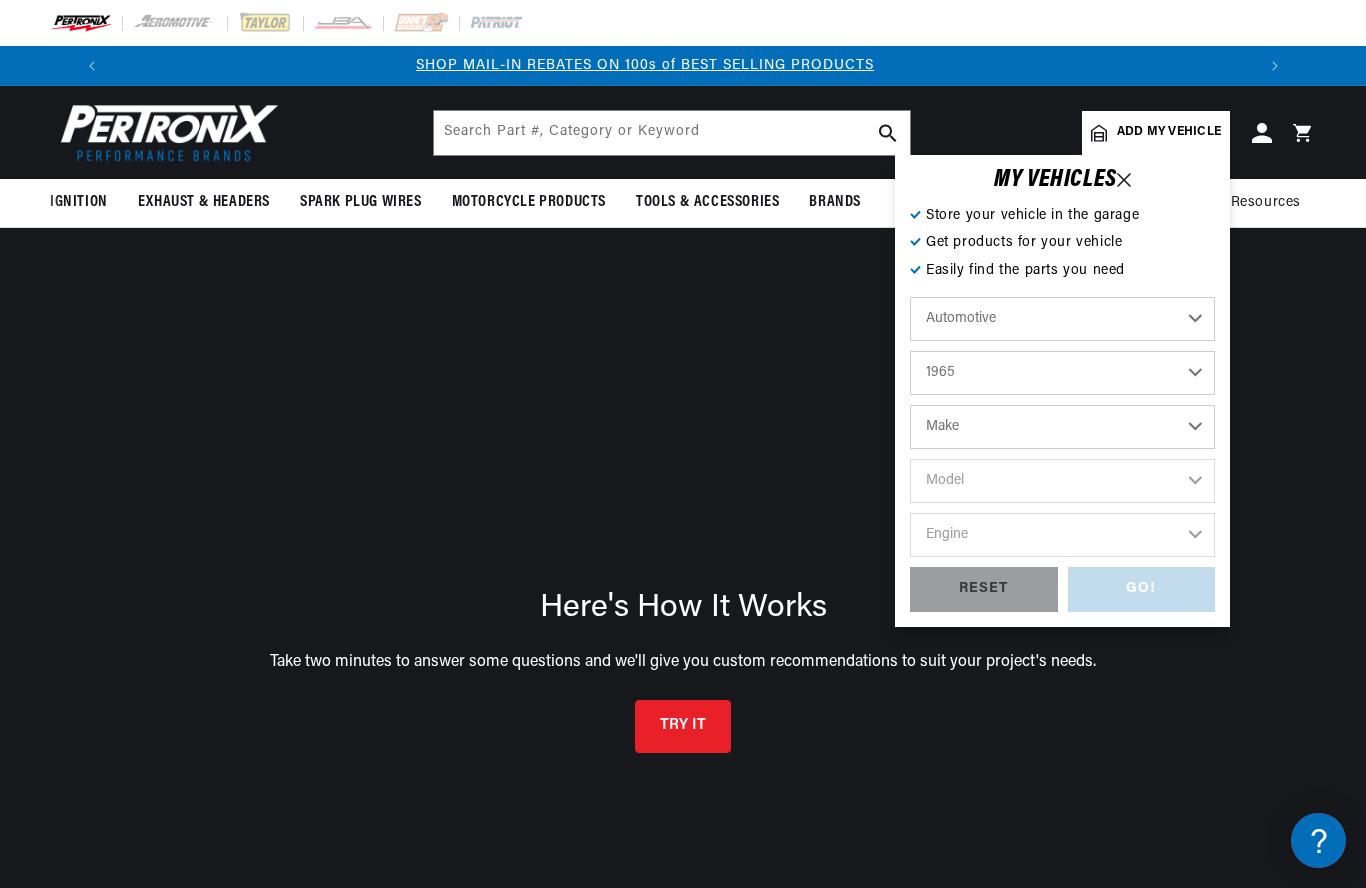 select on "Triumph" 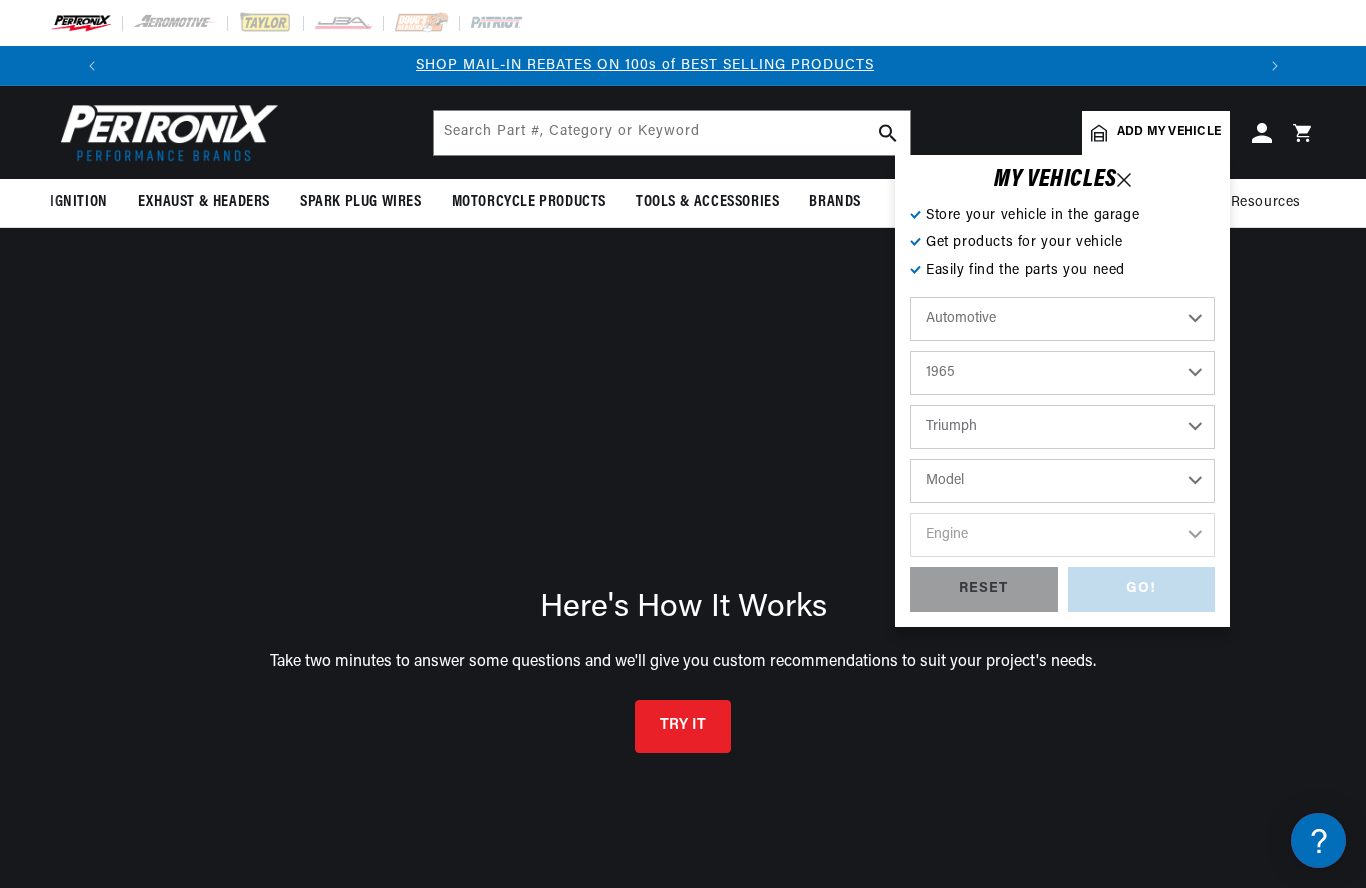 click on "Model
Herald
Spitfire
TR4
TR4A" at bounding box center (1062, 481) 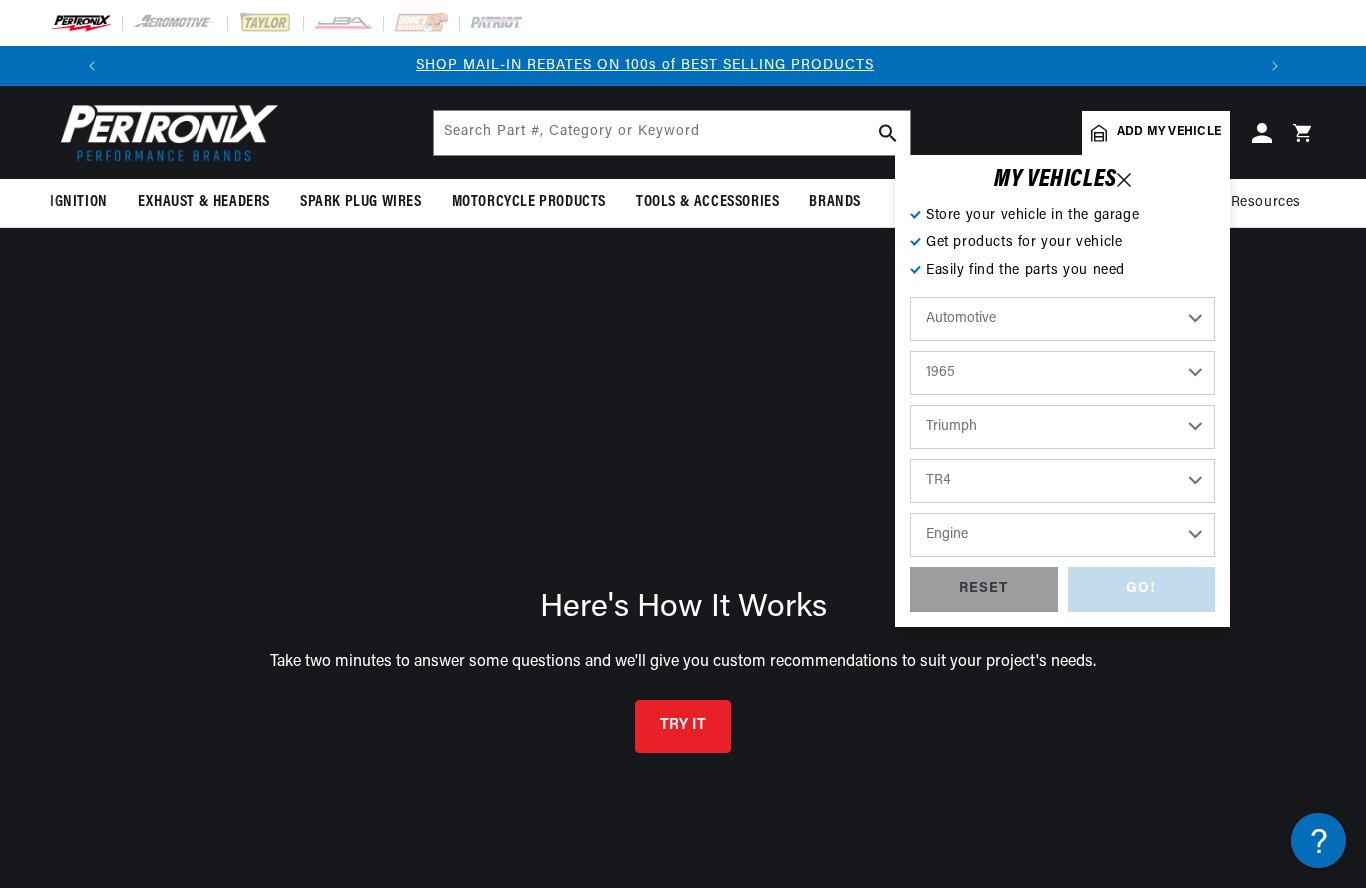 click on "Engine
2.1L" at bounding box center [1062, 535] 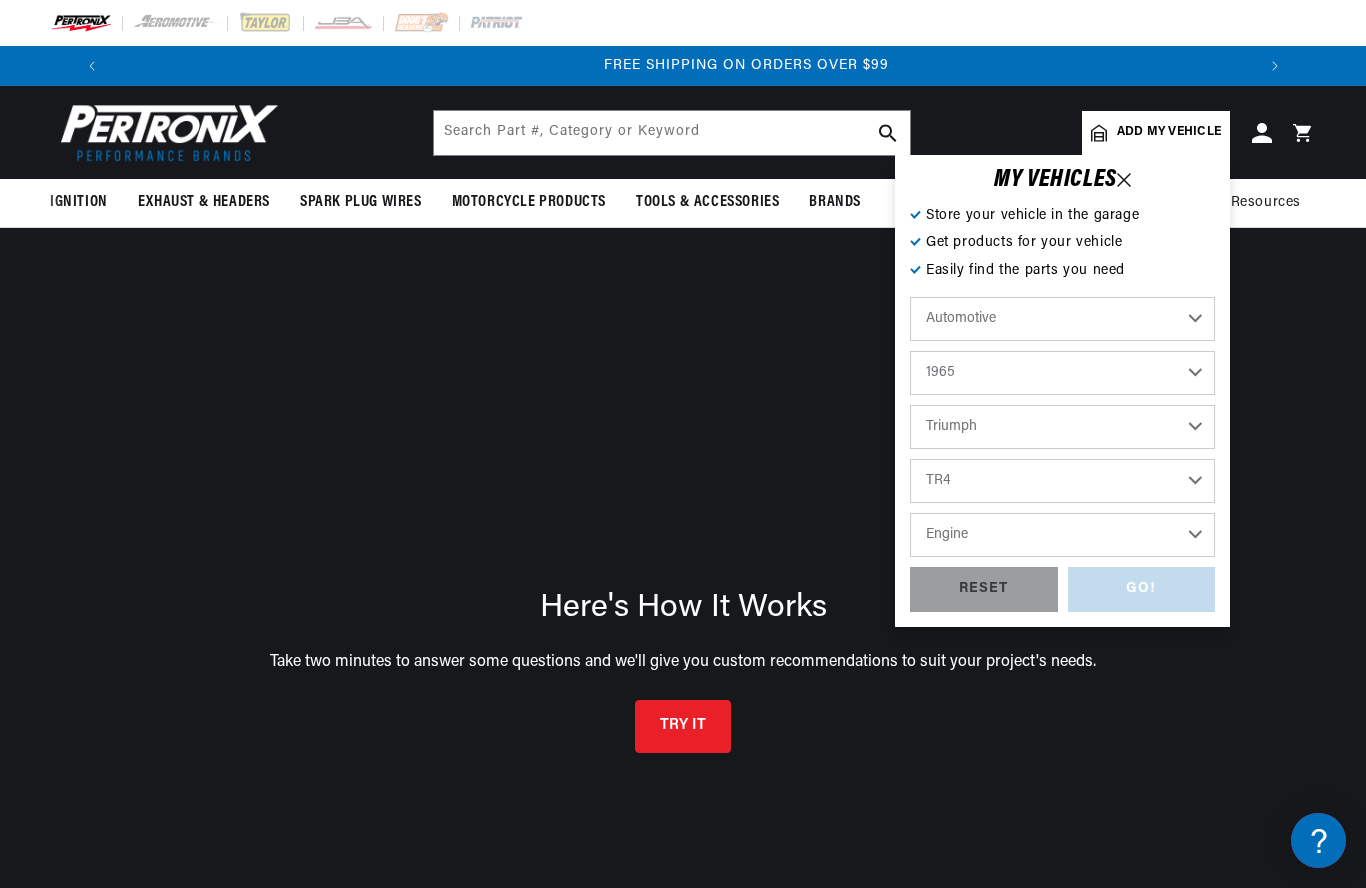 scroll, scrollTop: 0, scrollLeft: 2363, axis: horizontal 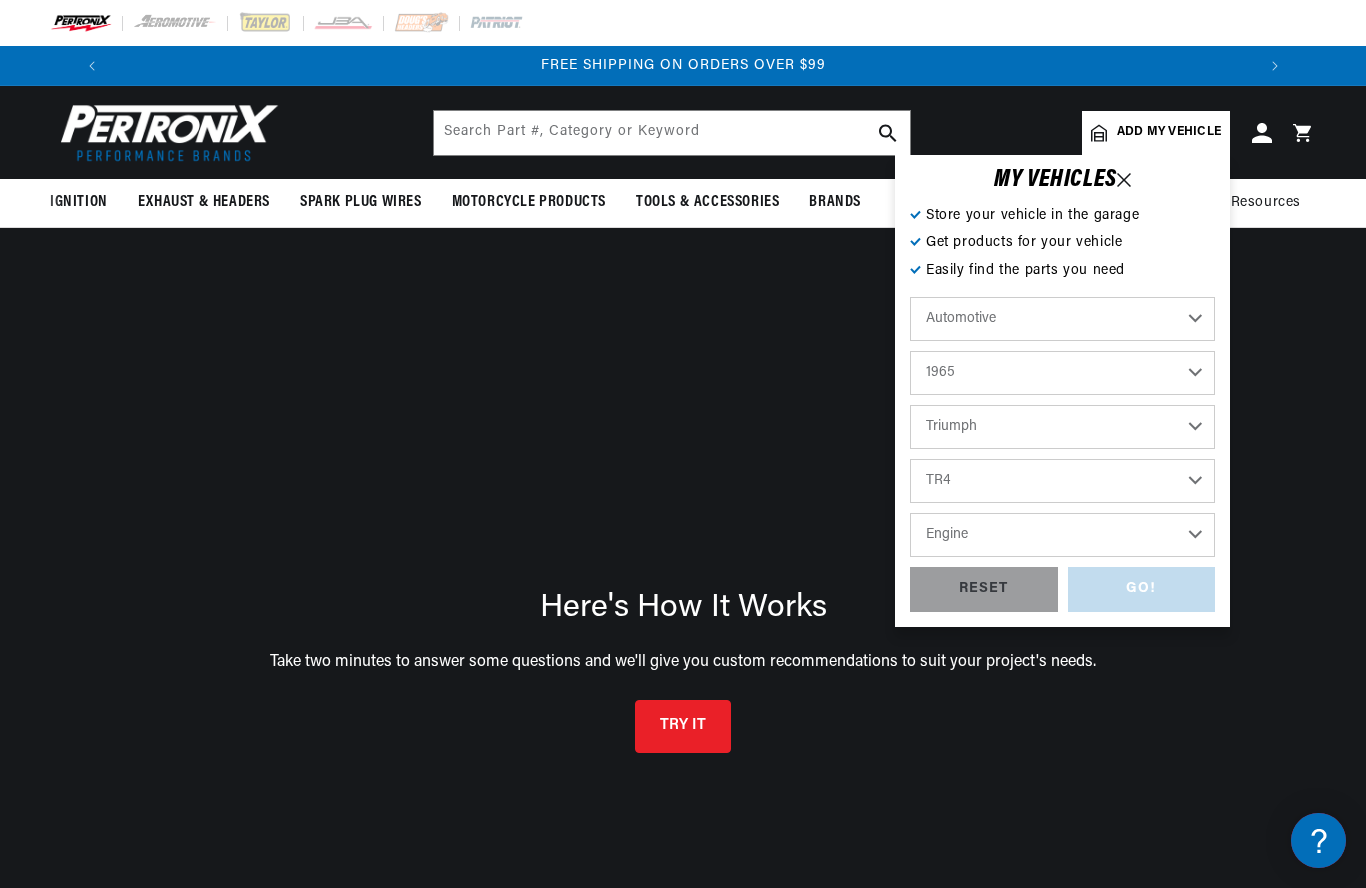 select on "2.1L" 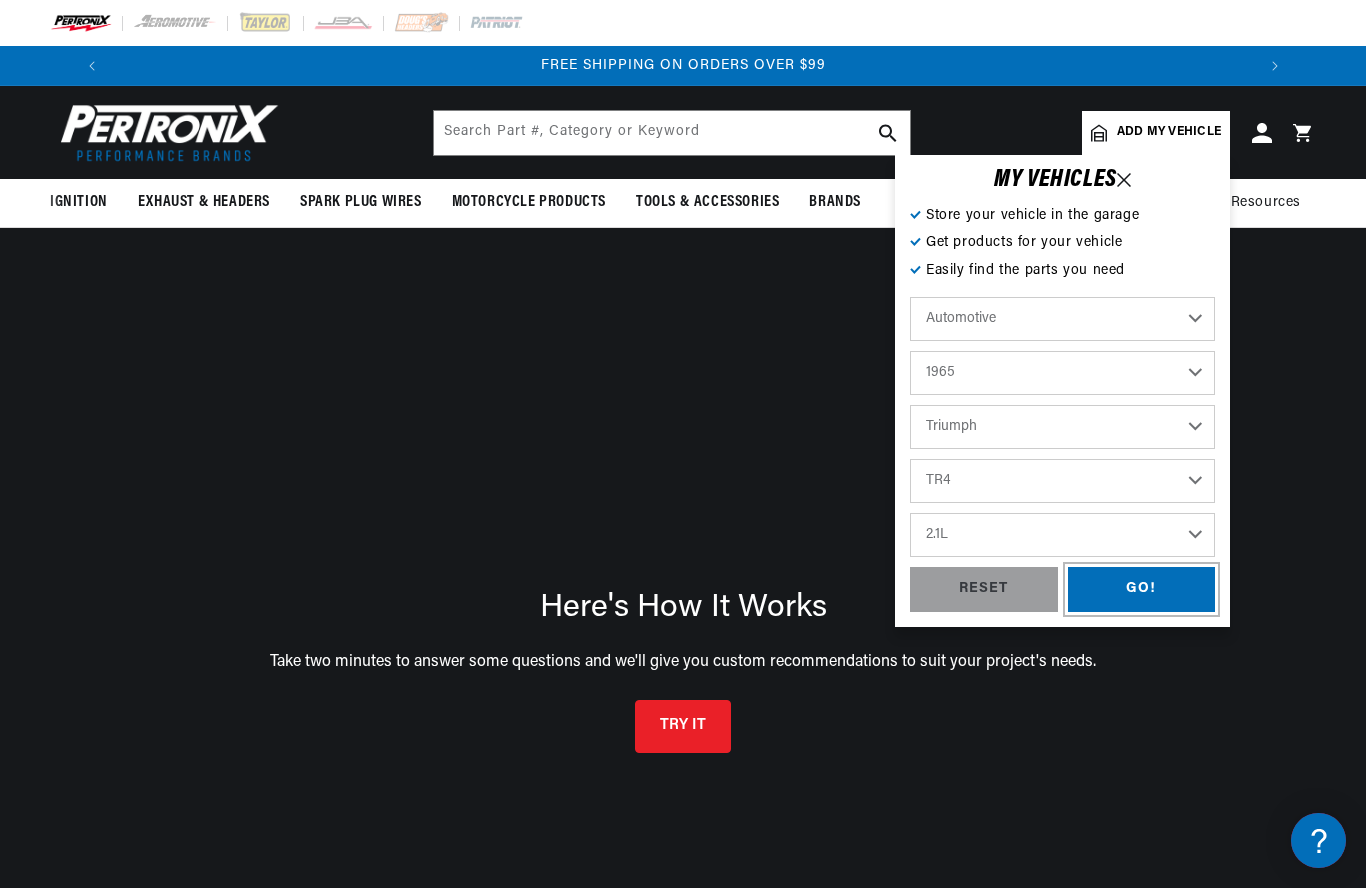 click on "GO!" at bounding box center [1142, 589] 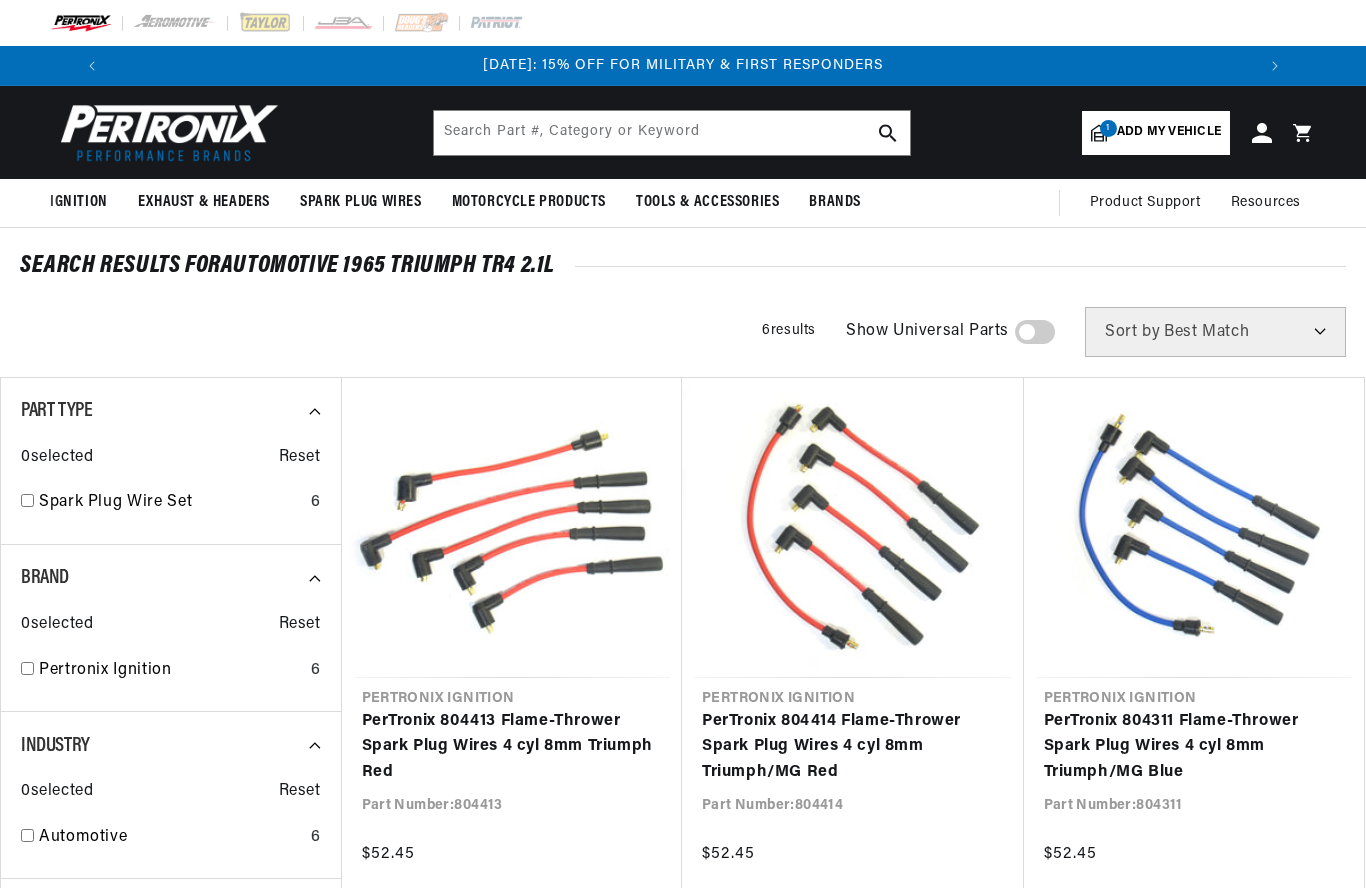 scroll, scrollTop: 0, scrollLeft: 0, axis: both 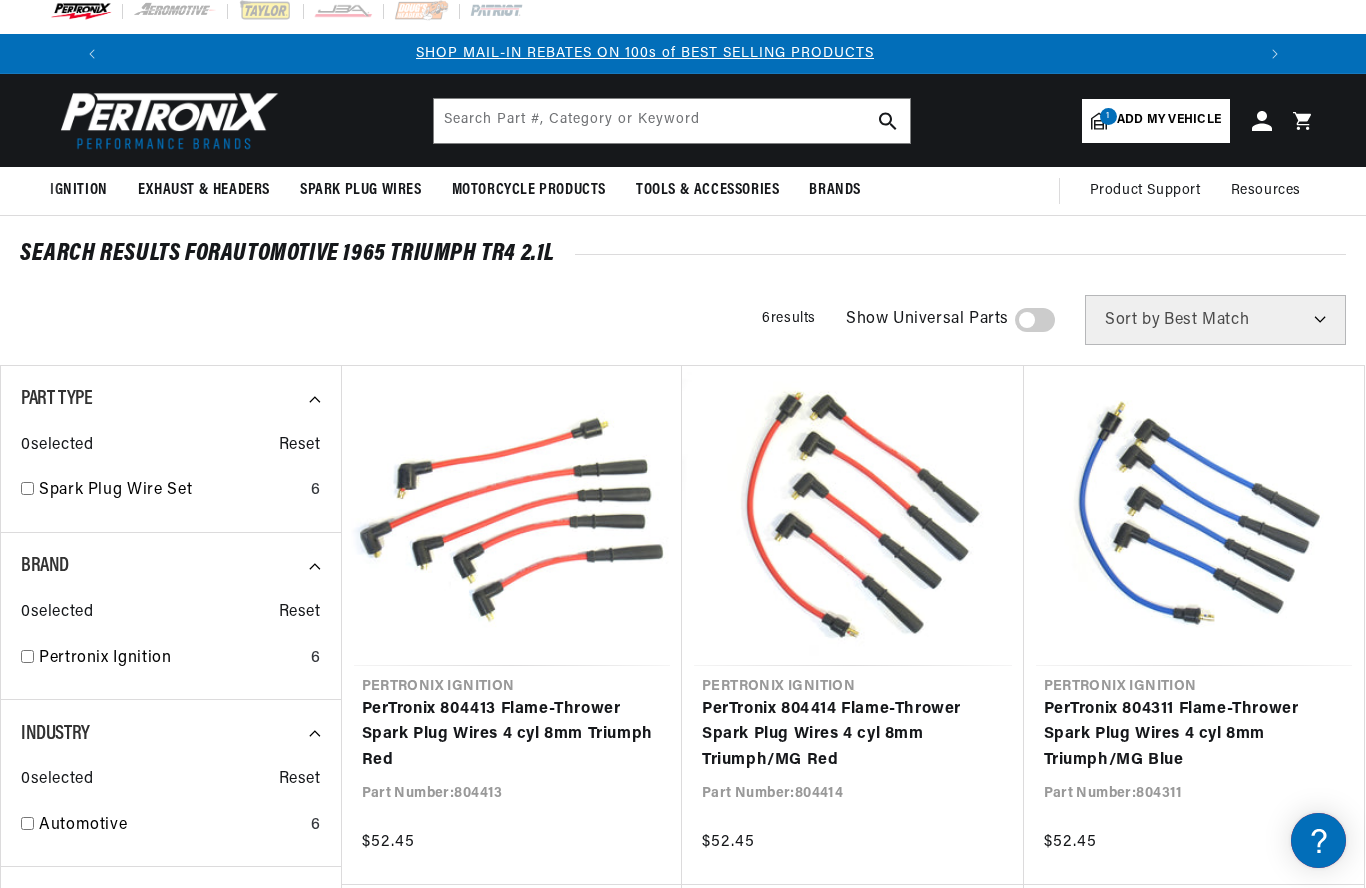 click at bounding box center (27, 656) 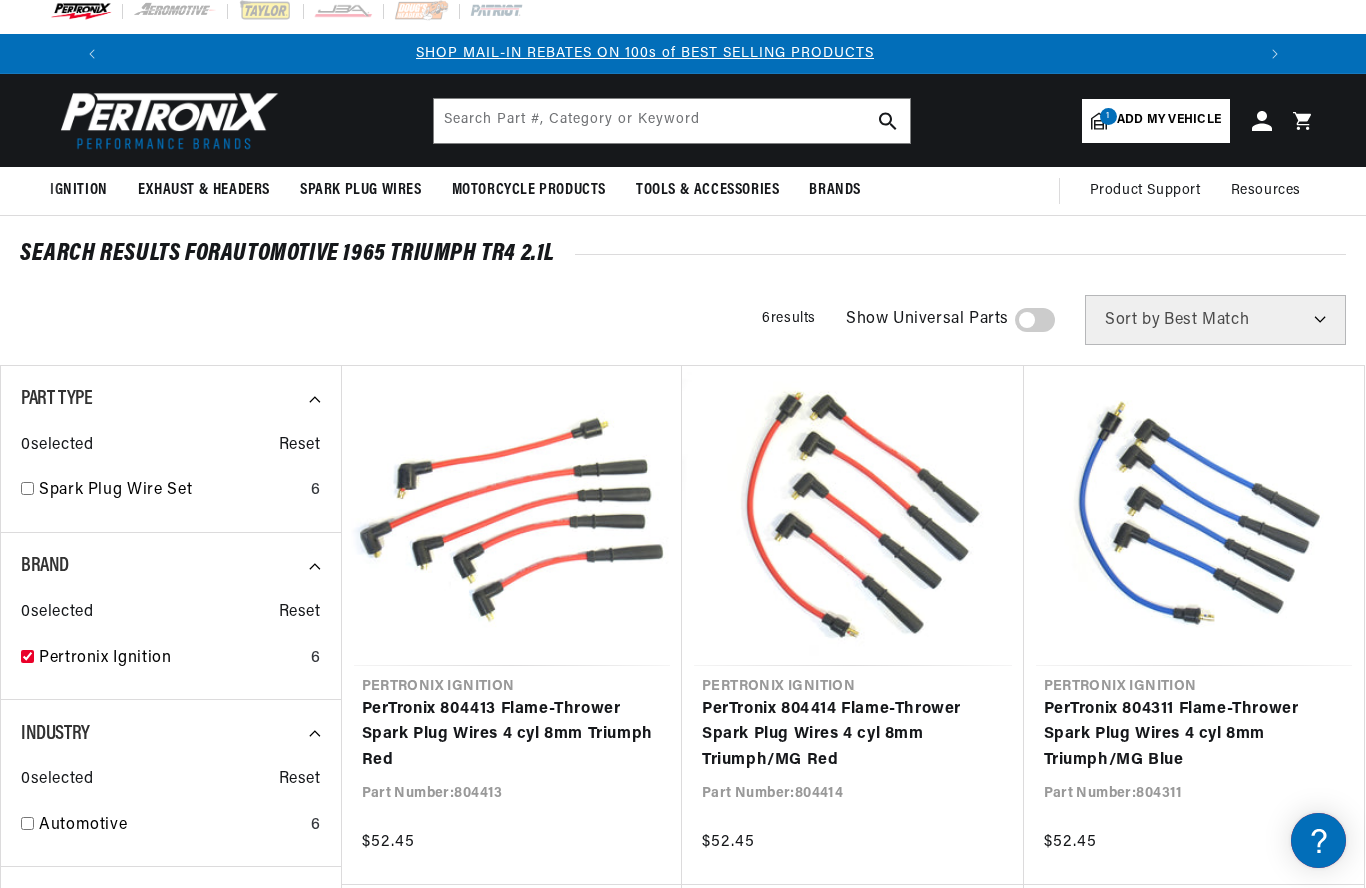 checkbox on "true" 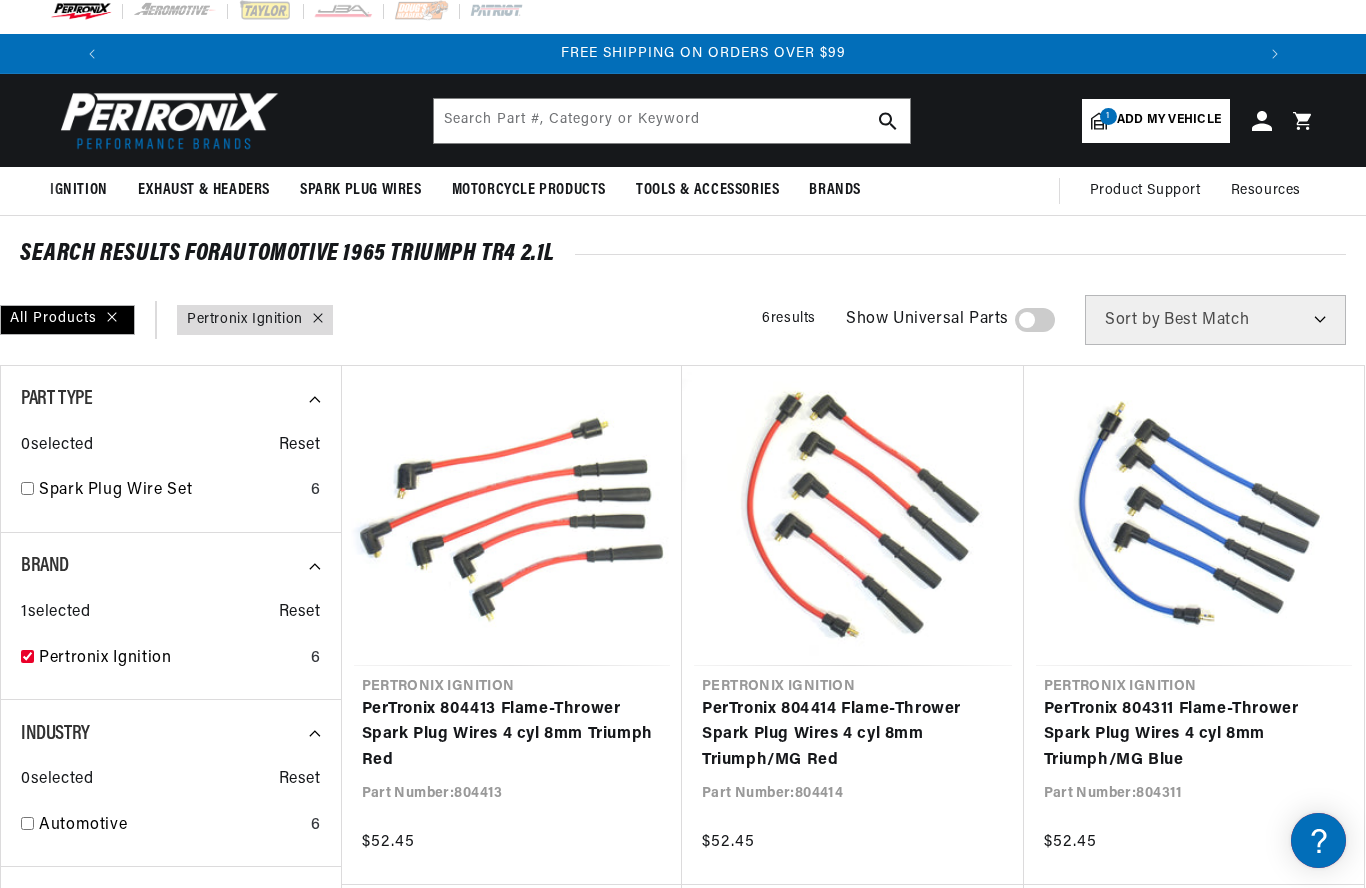 click on "1  selected
Reset
Pertronix Ignition 6" at bounding box center [171, 629] 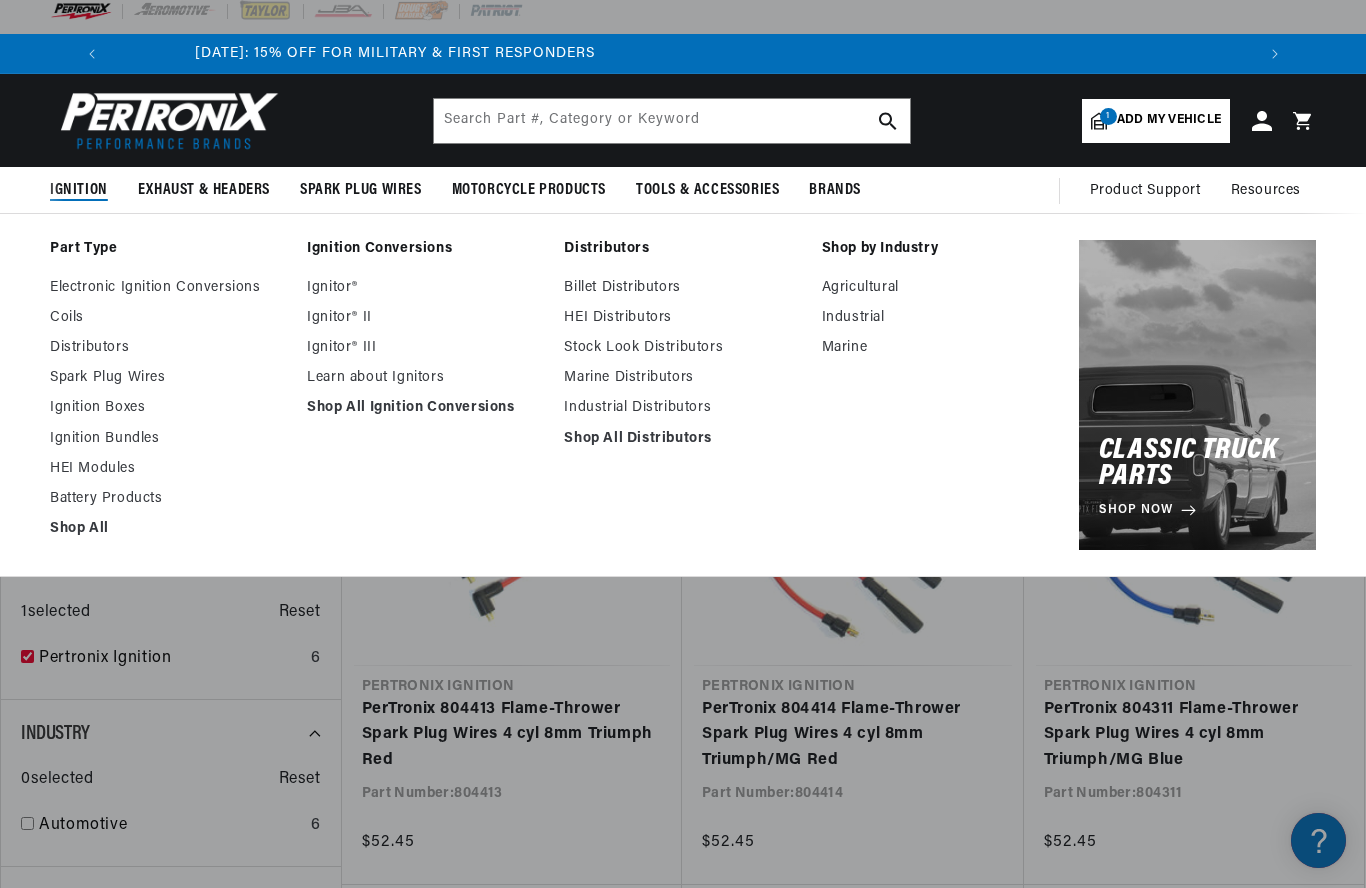 scroll, scrollTop: 0, scrollLeft: 0, axis: both 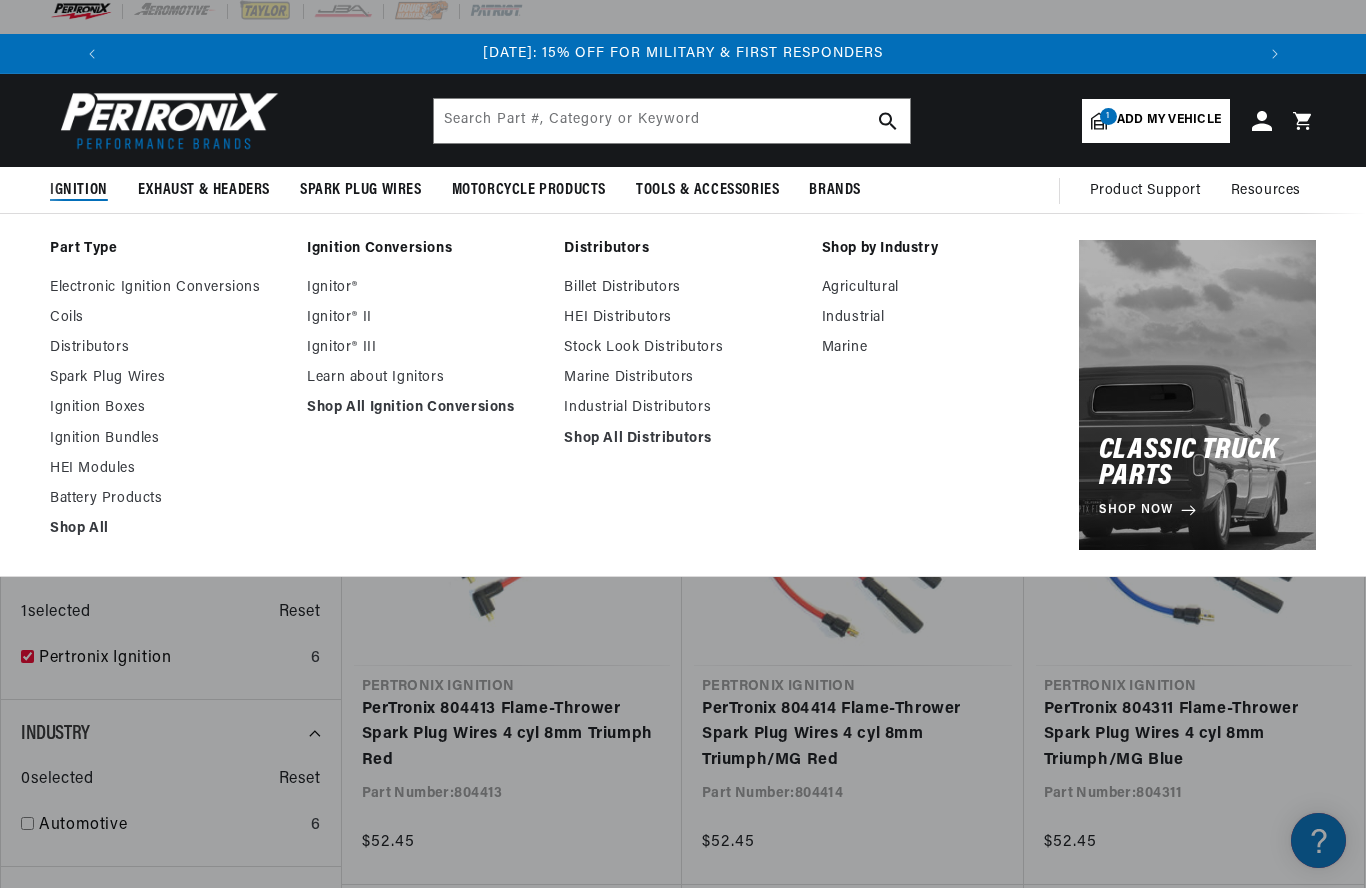 click on "Shop All Ignition Conversions" at bounding box center (425, 408) 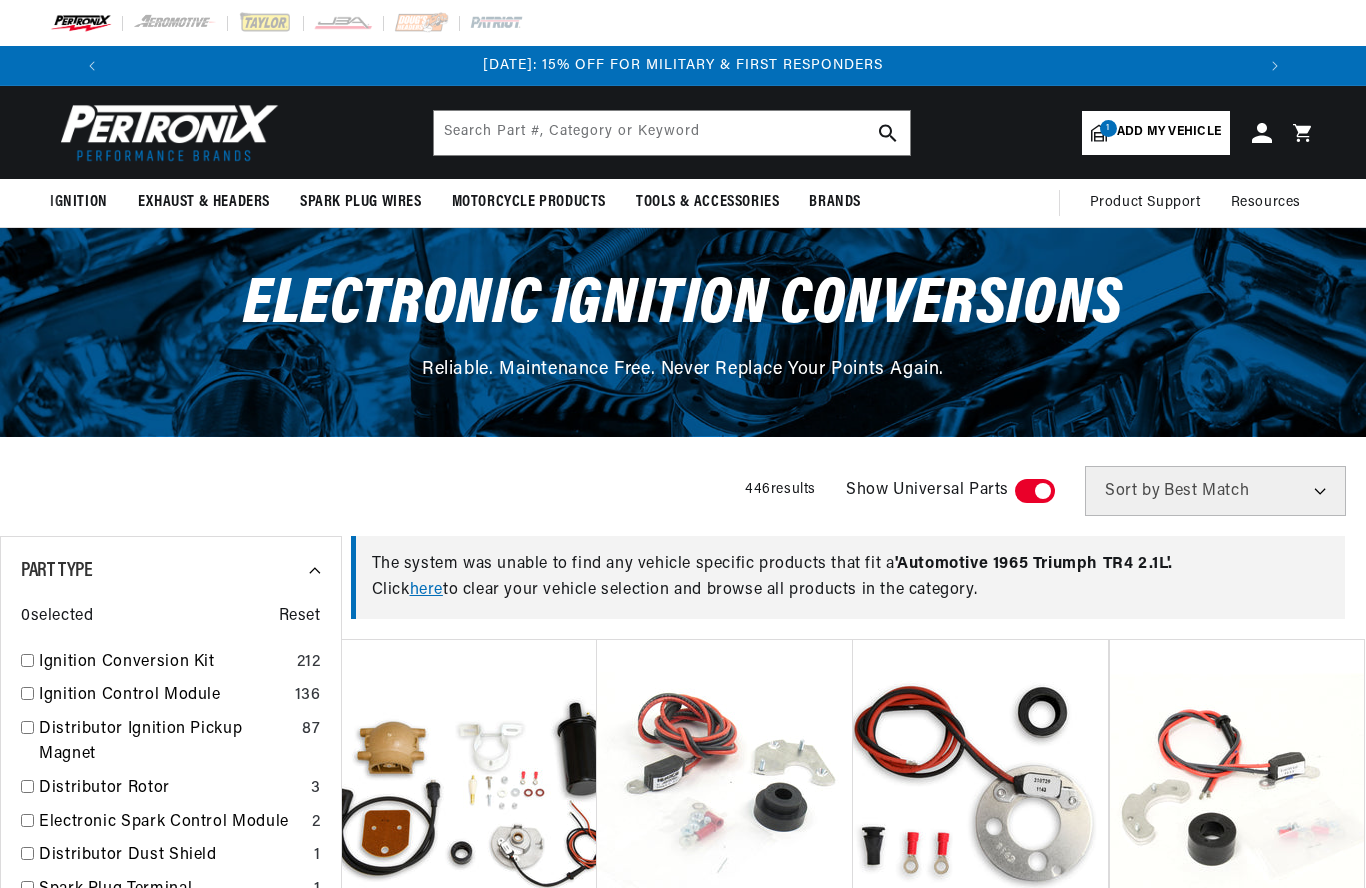 scroll, scrollTop: 0, scrollLeft: 0, axis: both 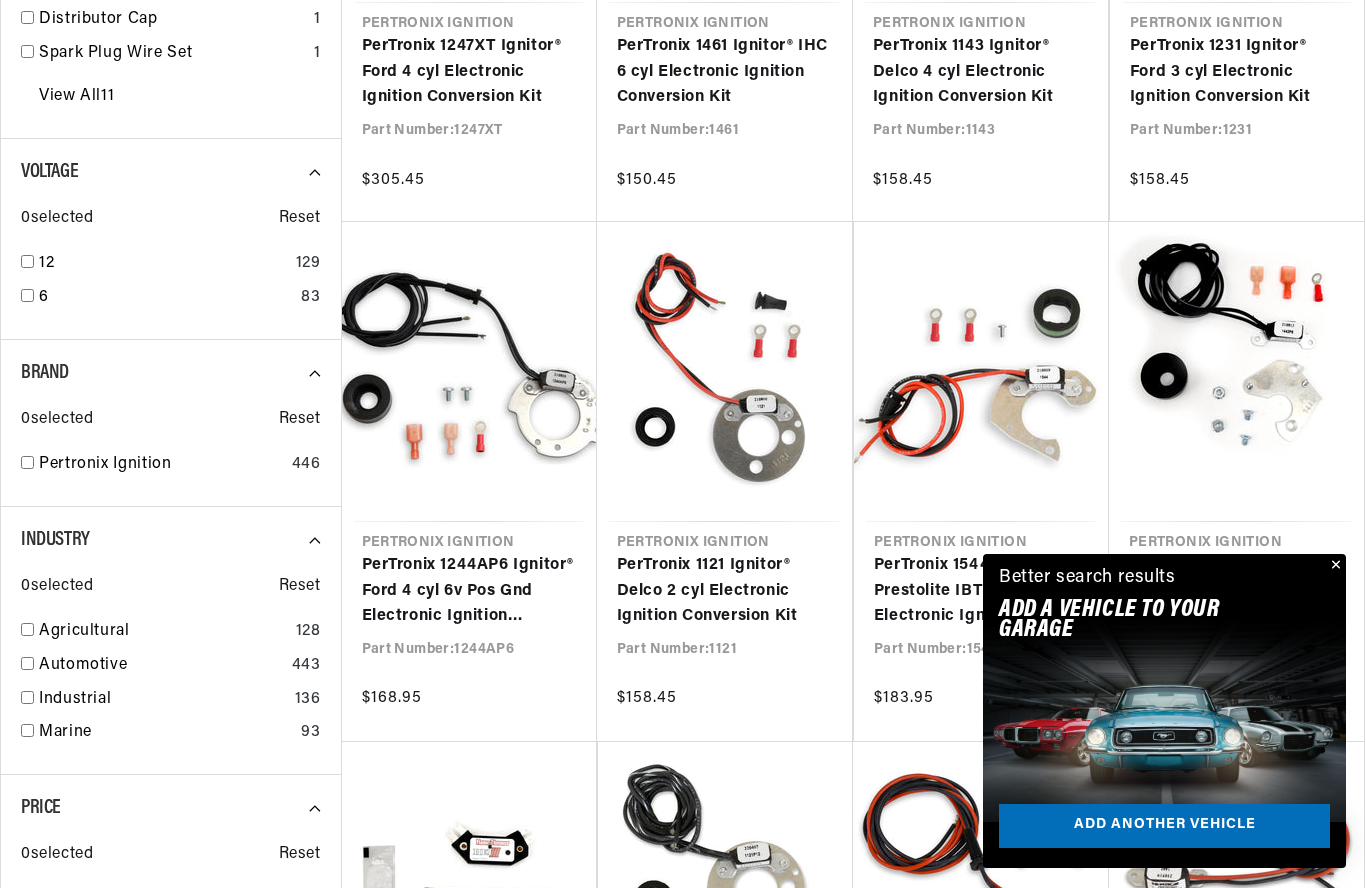 click on "Add another vehicle" at bounding box center (1164, 826) 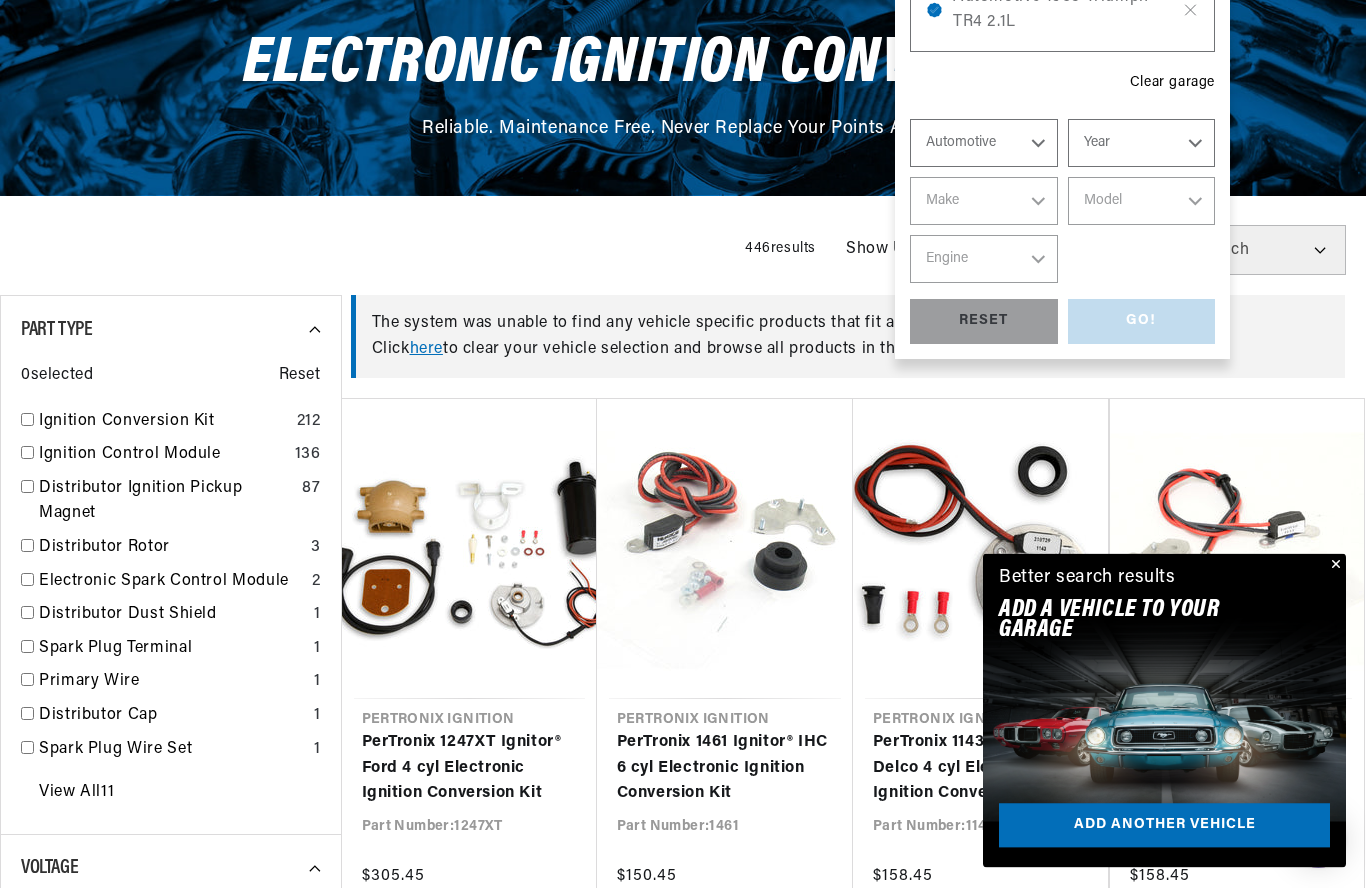scroll, scrollTop: 0, scrollLeft: 0, axis: both 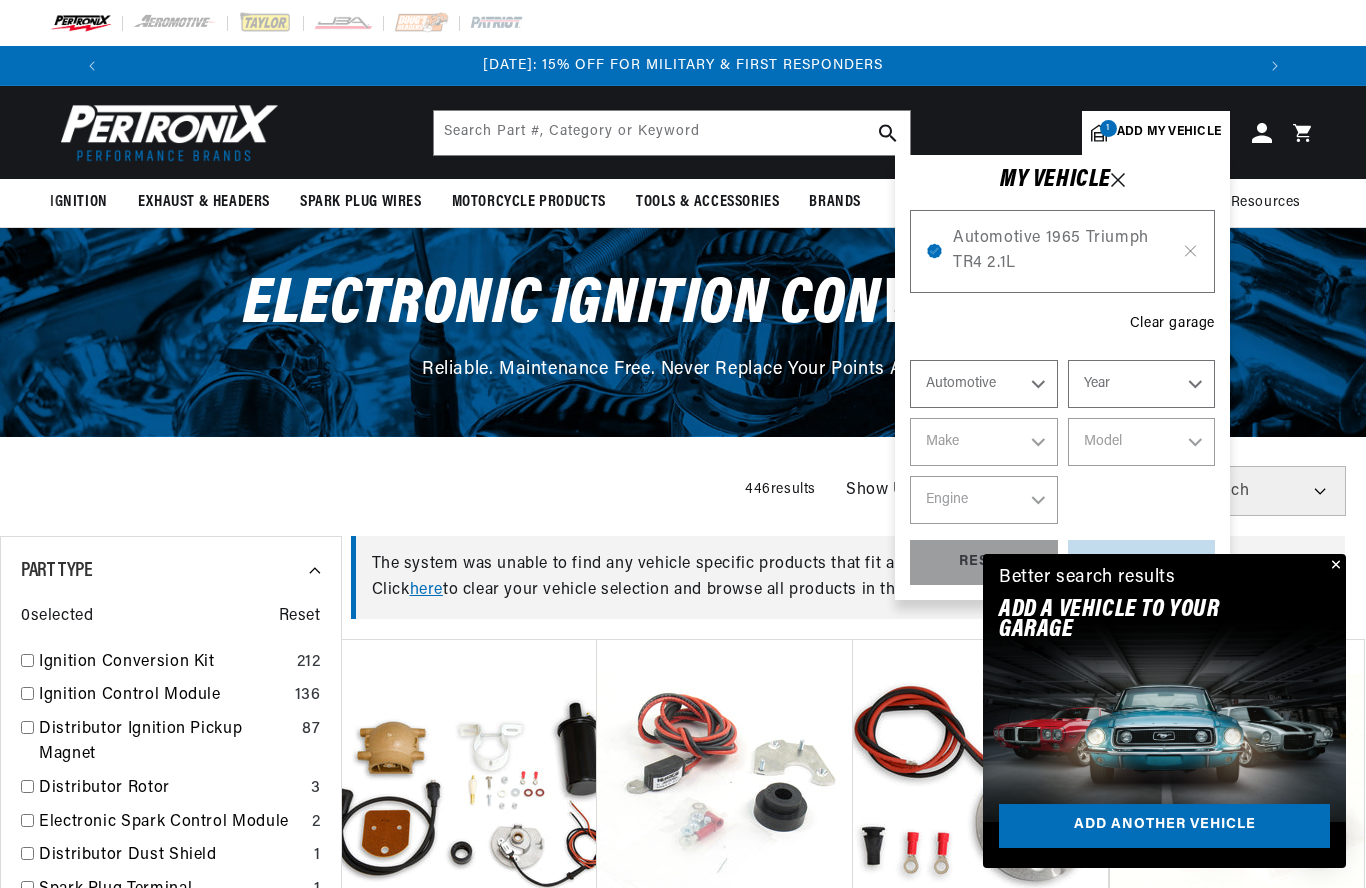 click on "MY VEHICLE" at bounding box center [1062, 180] 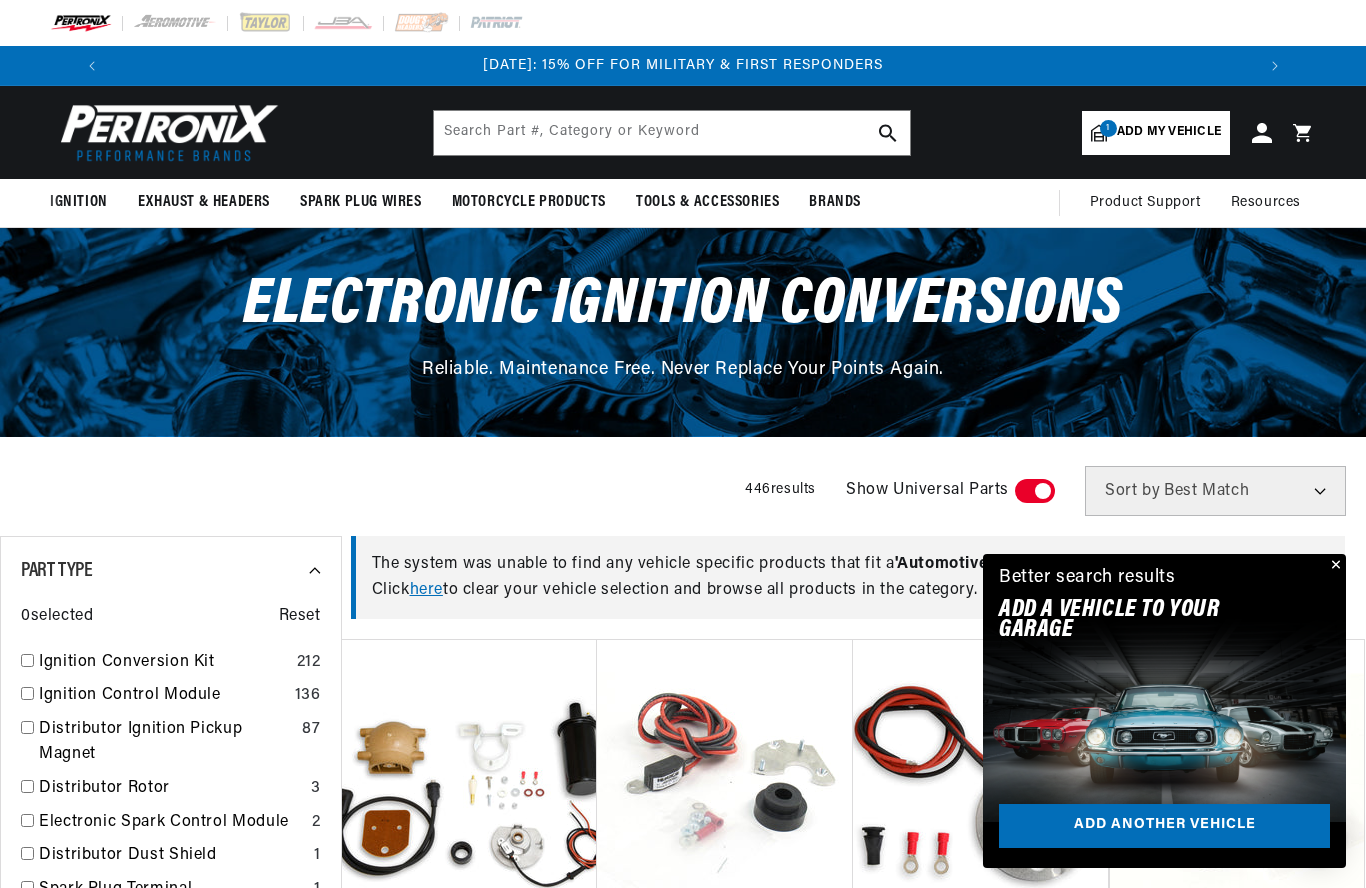 click on "Better search results
Add A VEHICLE to your garage
Add another vehicle" at bounding box center (1164, 597) 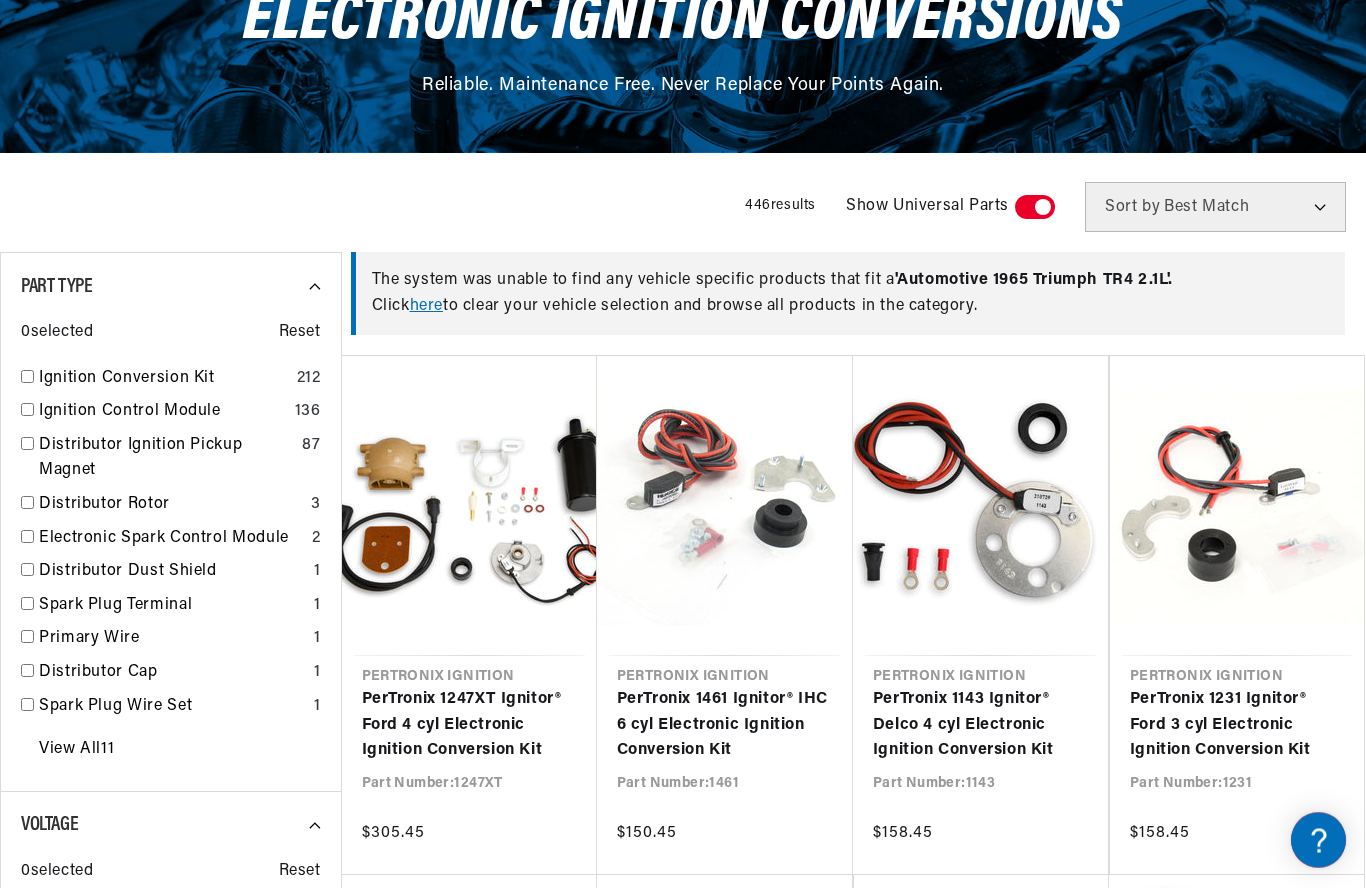 scroll, scrollTop: 289, scrollLeft: 0, axis: vertical 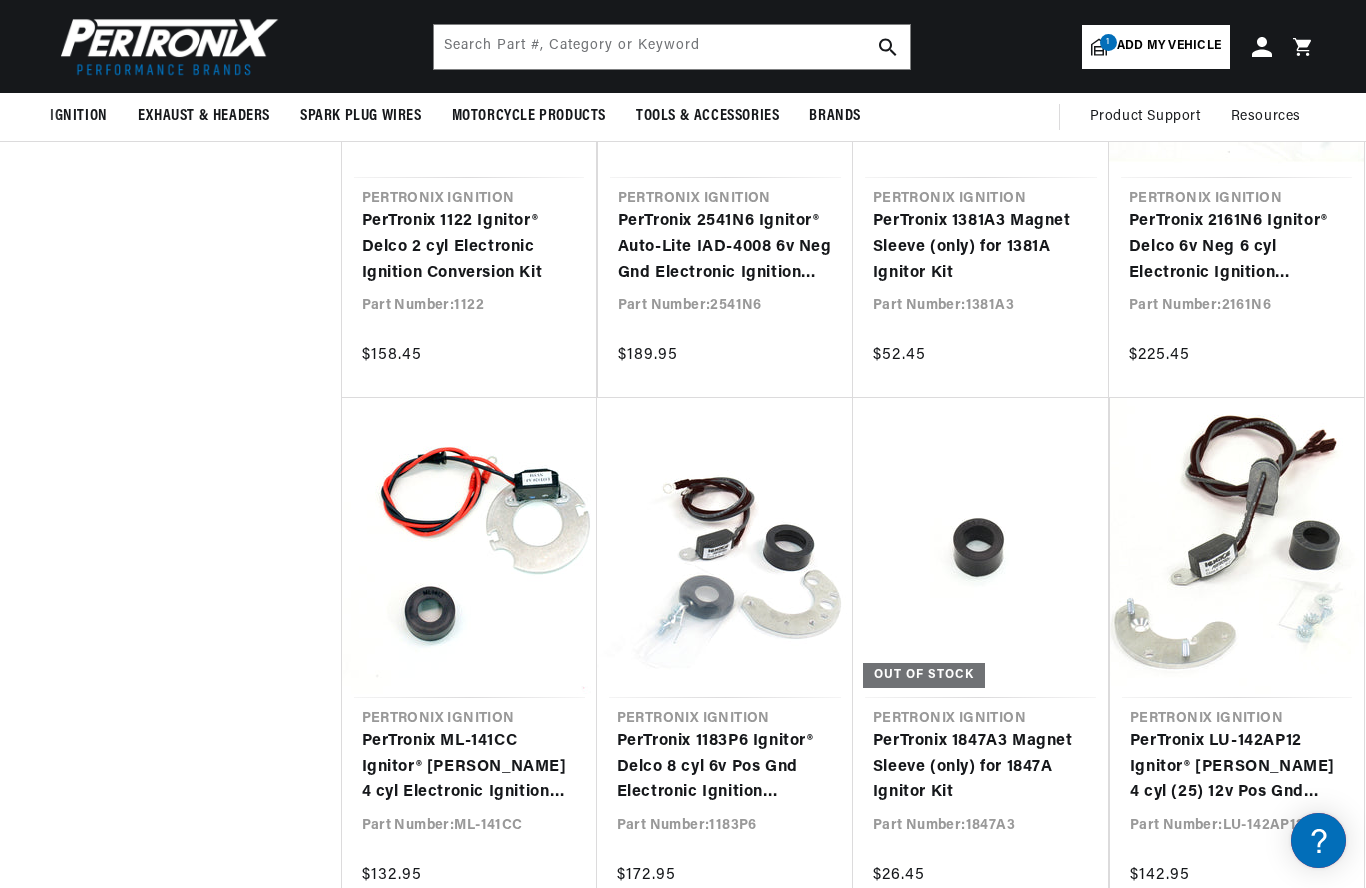 click on "Add my vehicle" at bounding box center (1169, 46) 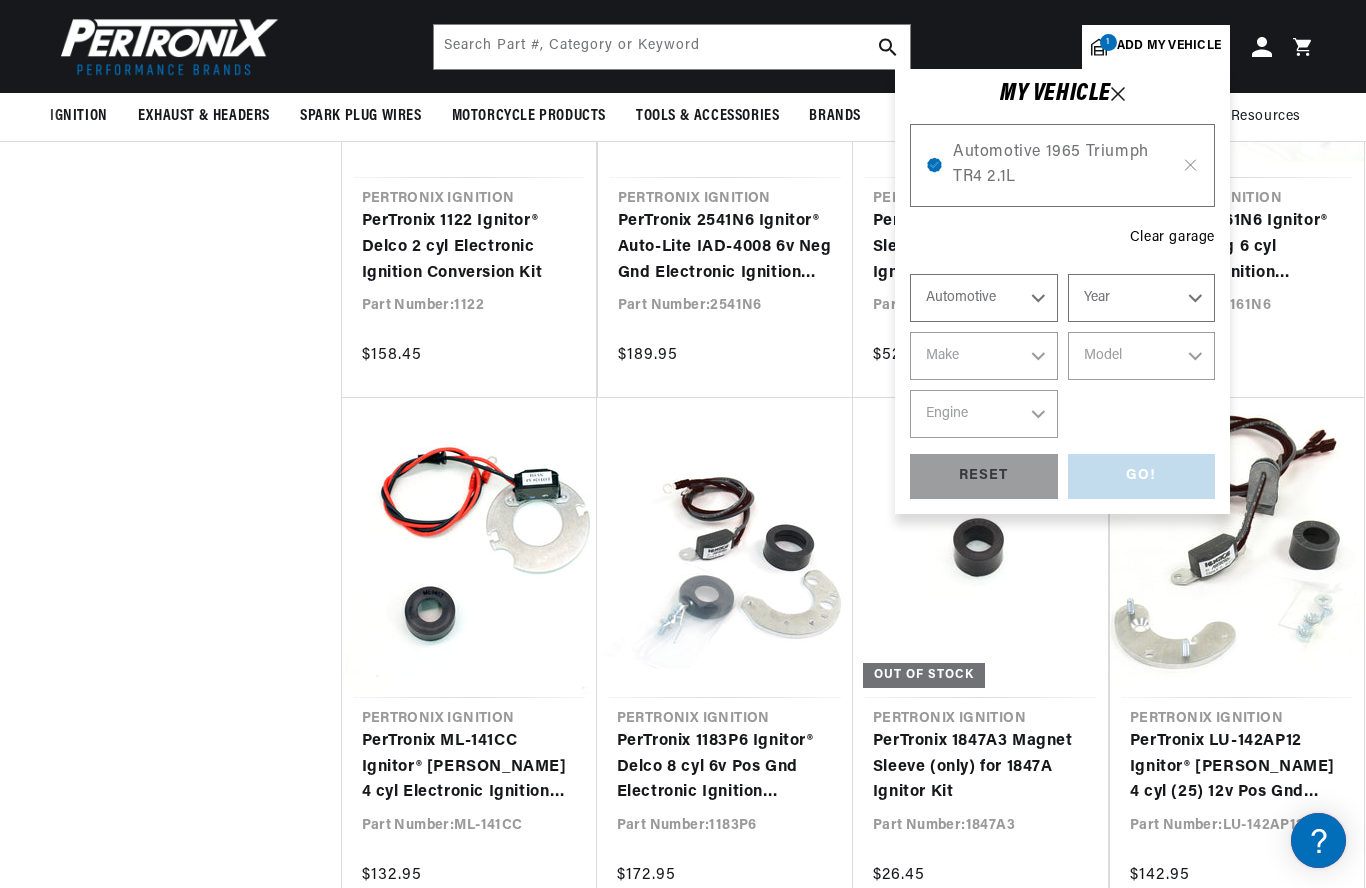 click on "Year
2022
2021
2020
2019
2018
2017
2016
2015
2014
2013
2012
2011
2010
2009
2008
2007
2006
2005
2004
2003
2002
2001
2000
1999
1998
1997
1996
1995
1994
1993
1992
1991
1990
1989
1988
1987
1986 1985" at bounding box center [1142, 298] 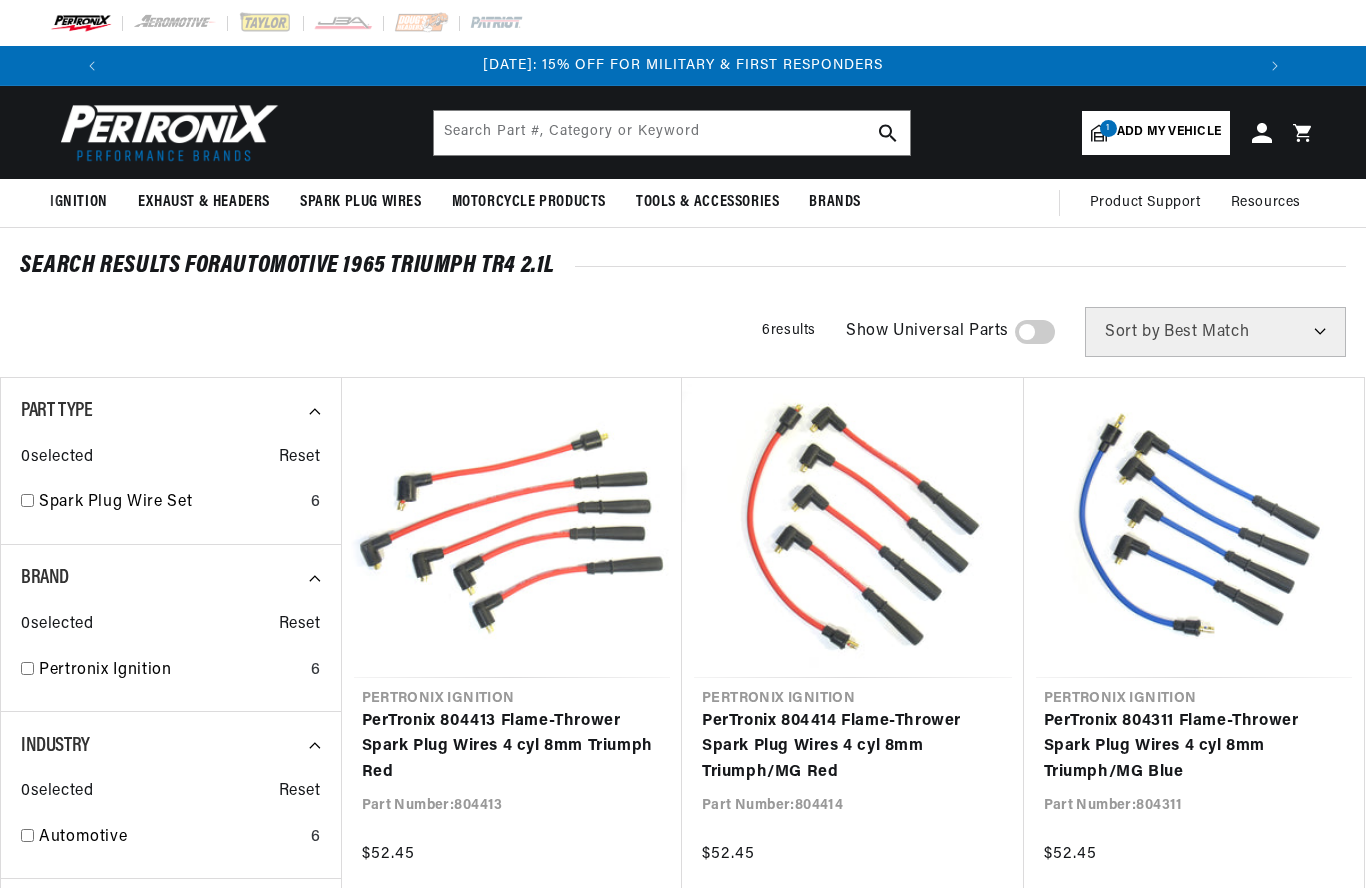 scroll, scrollTop: 0, scrollLeft: 0, axis: both 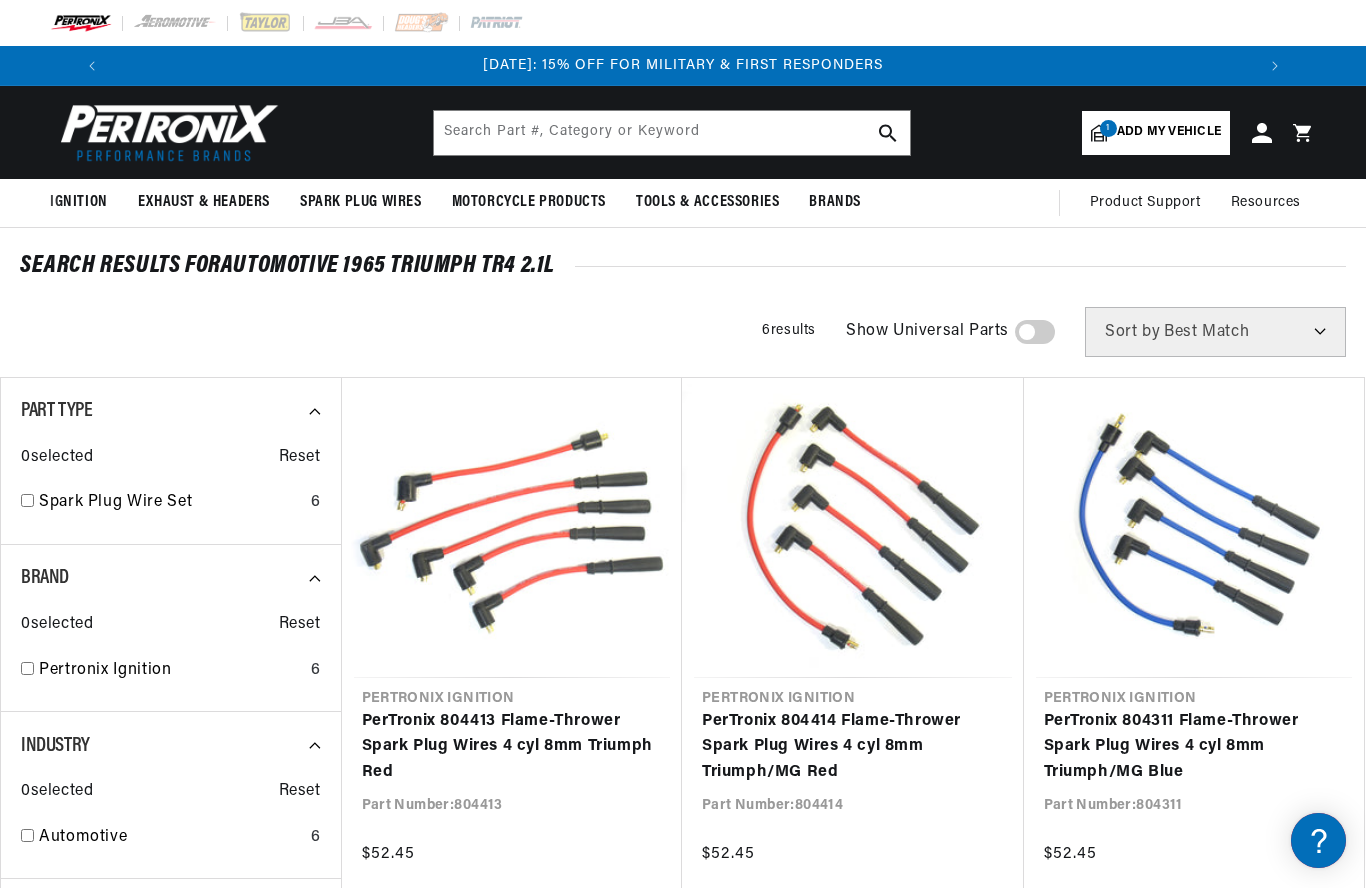 click on "1 Add my vehicle" at bounding box center (1156, 133) 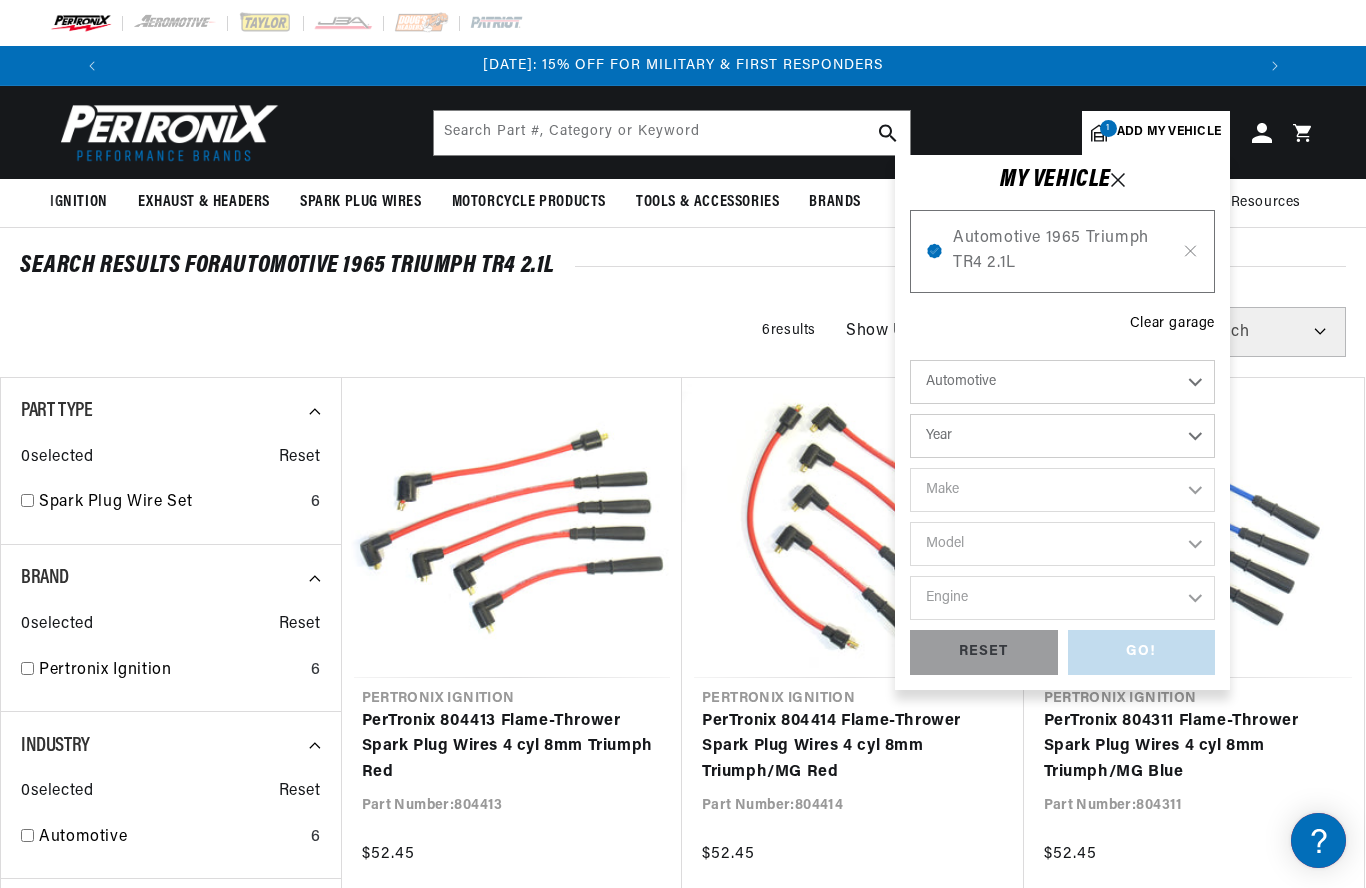 click 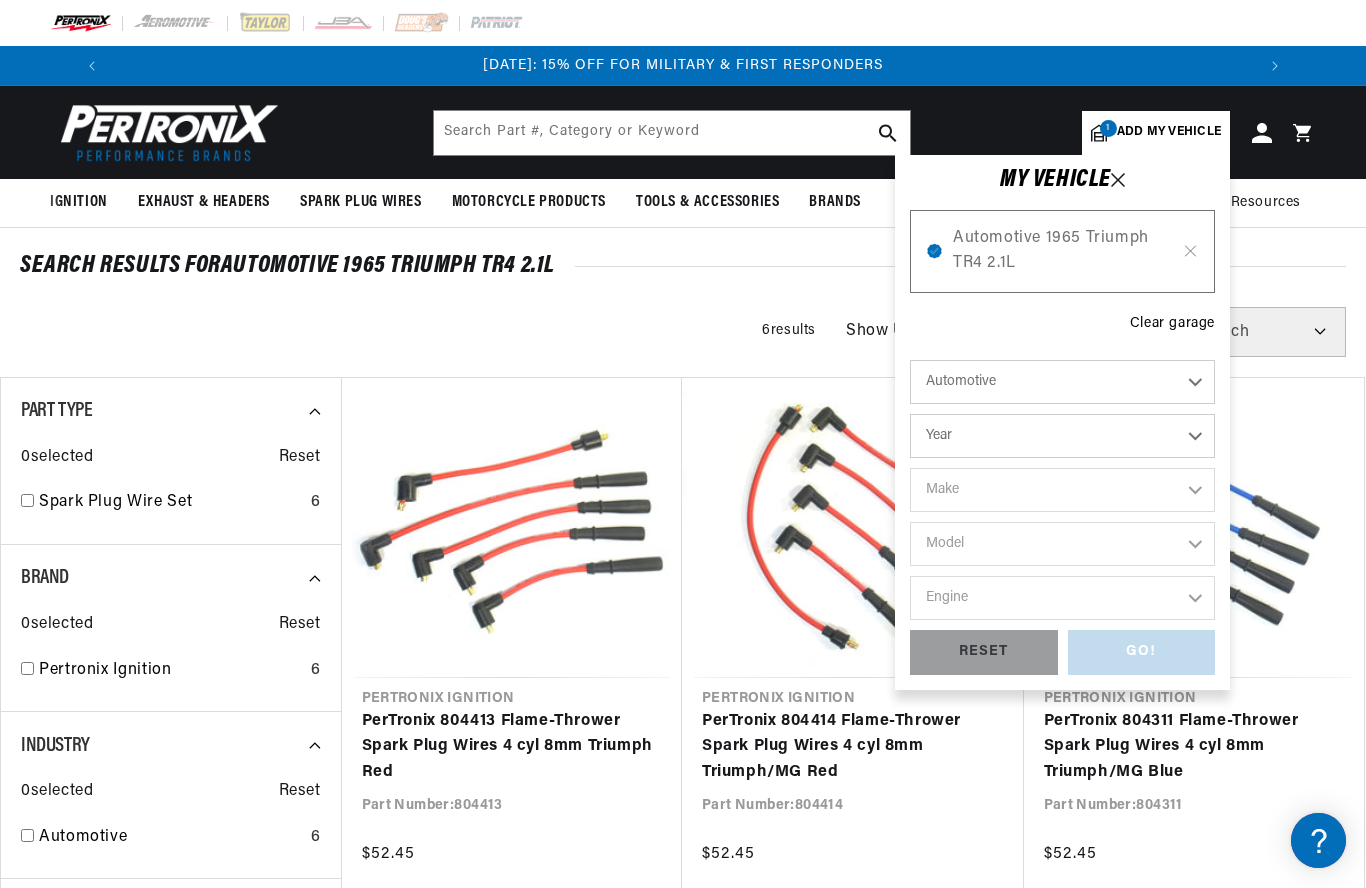 click 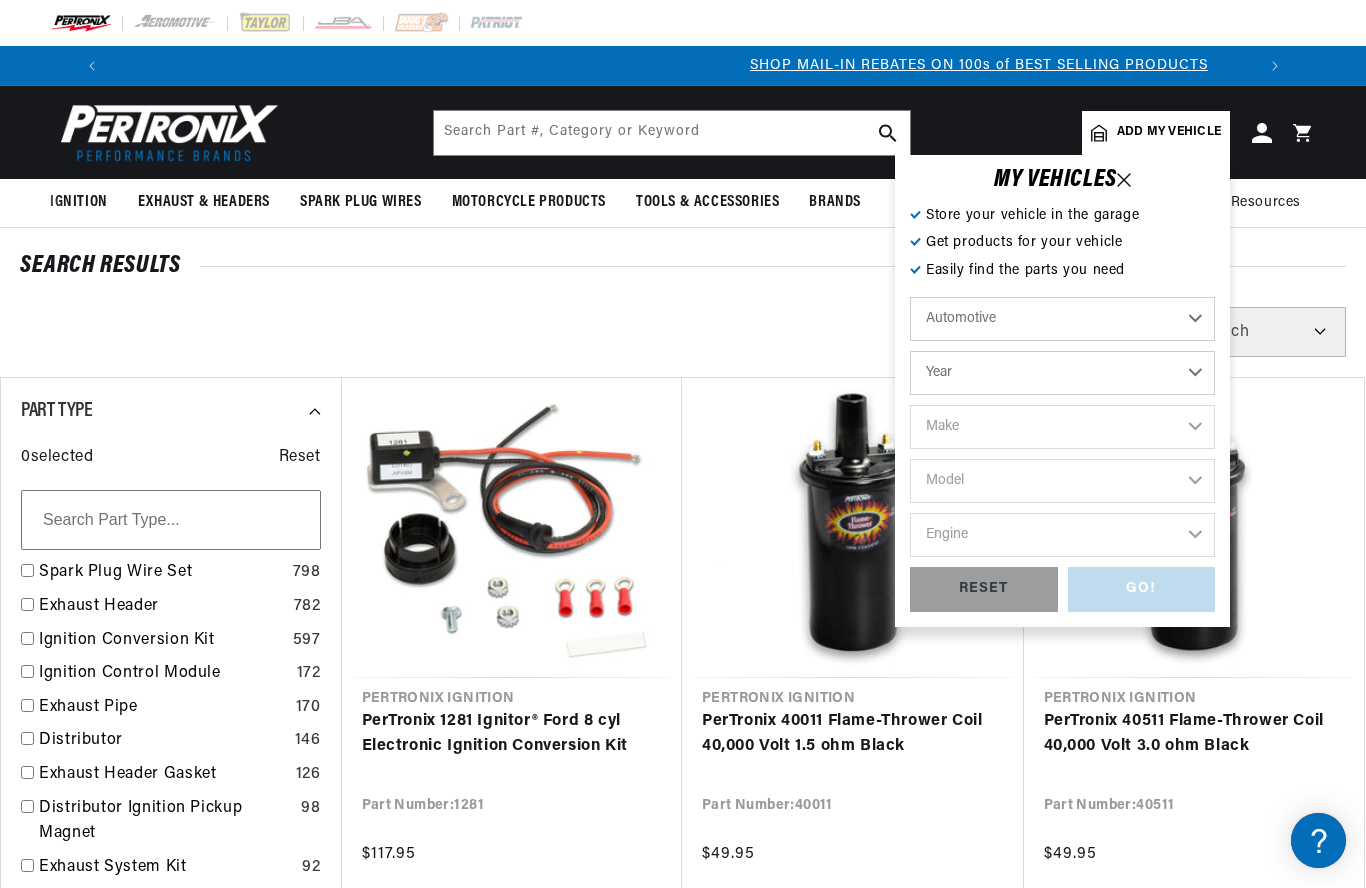 scroll, scrollTop: 0, scrollLeft: 1181, axis: horizontal 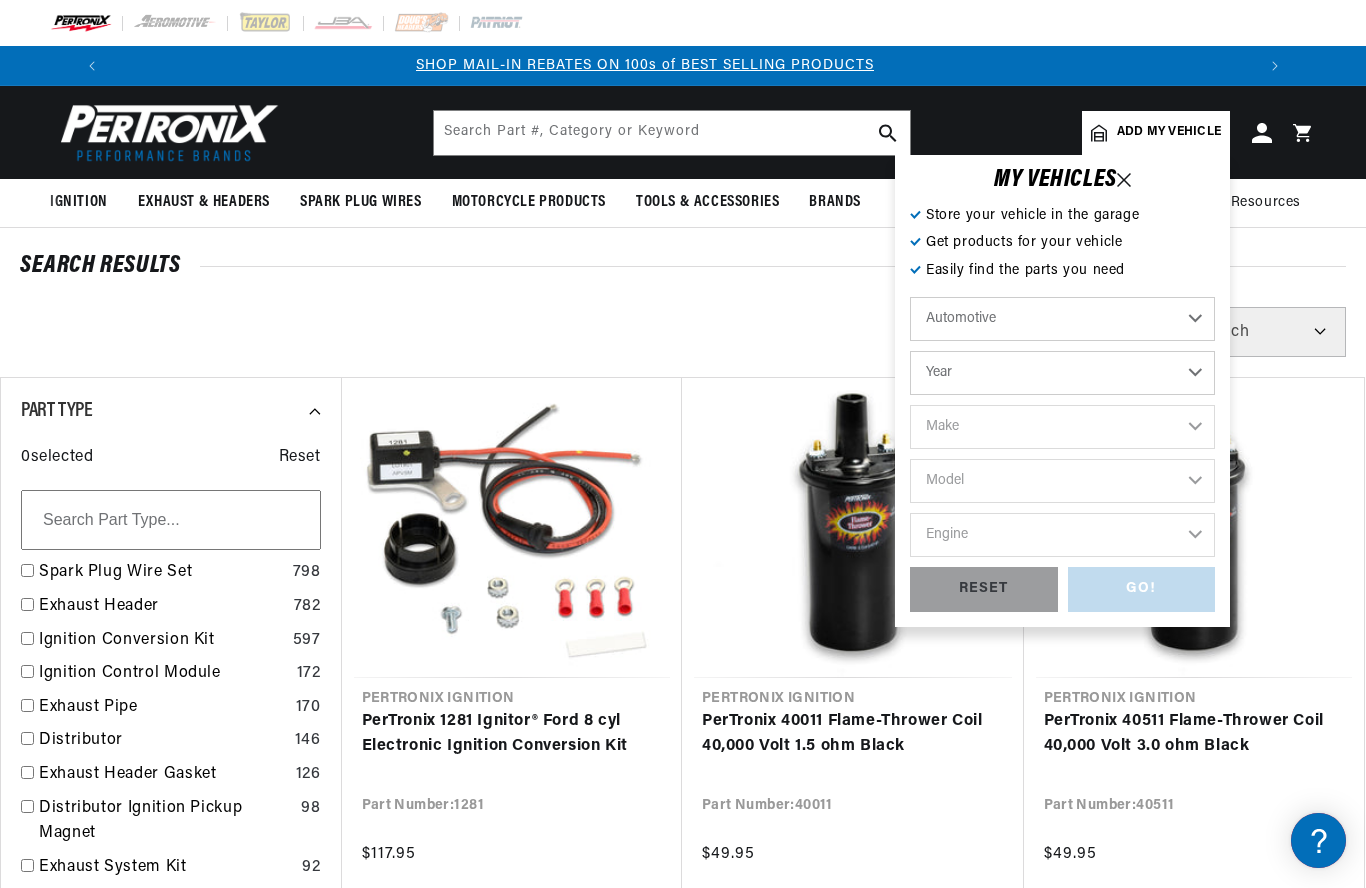 click on "Year
2022
2021
2020
2019
2018
2017
2016
2015
2014
2013
2012
2011
2010
2009
2008
2007
2006
2005
2004
2003
2002
2001
2000
1999
1998
1997
1996
1995
1994
1993
1992
1991
1990
1989
1988
1987
1986 1985" at bounding box center (1062, 373) 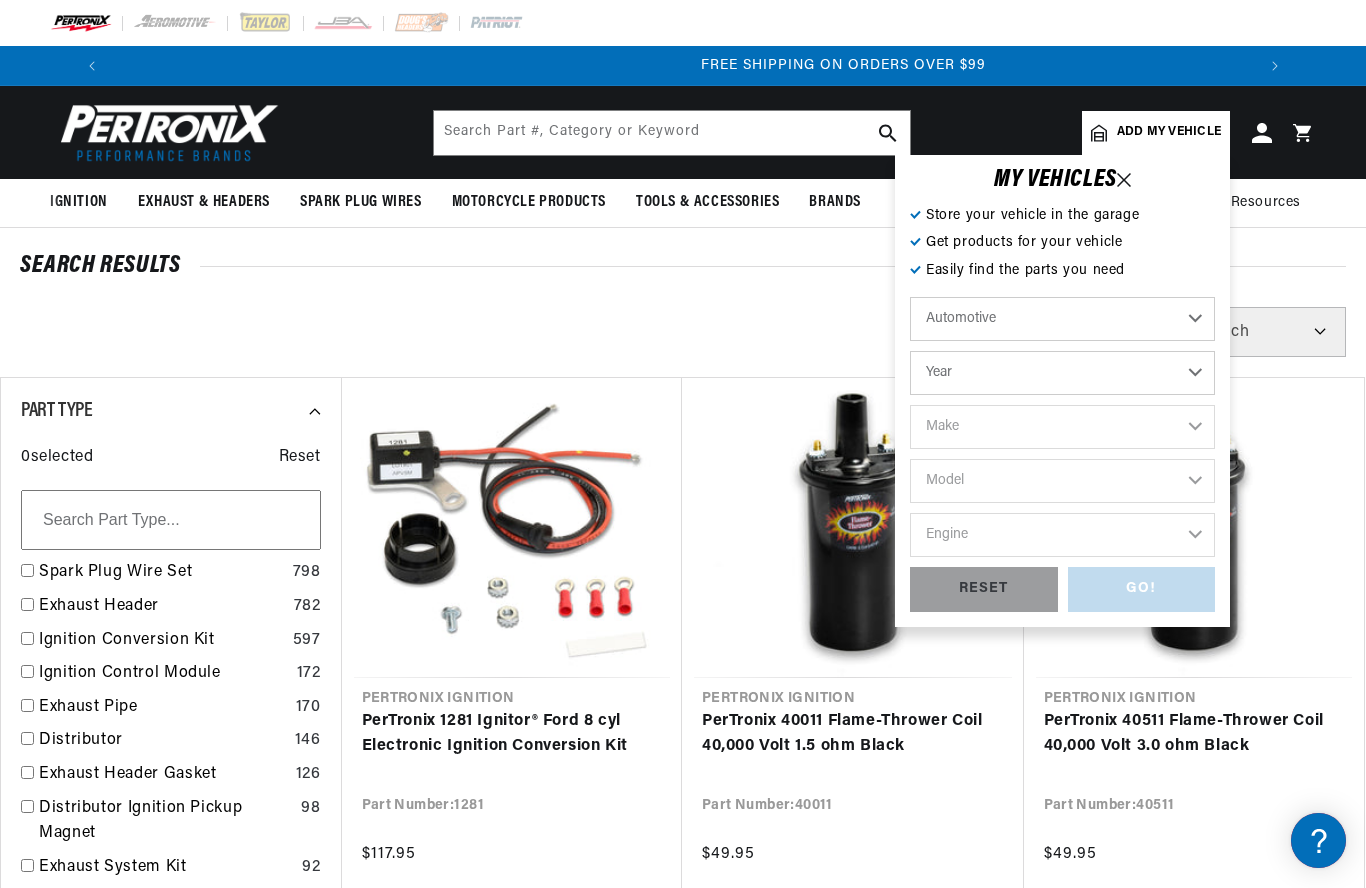 scroll, scrollTop: 0, scrollLeft: 2363, axis: horizontal 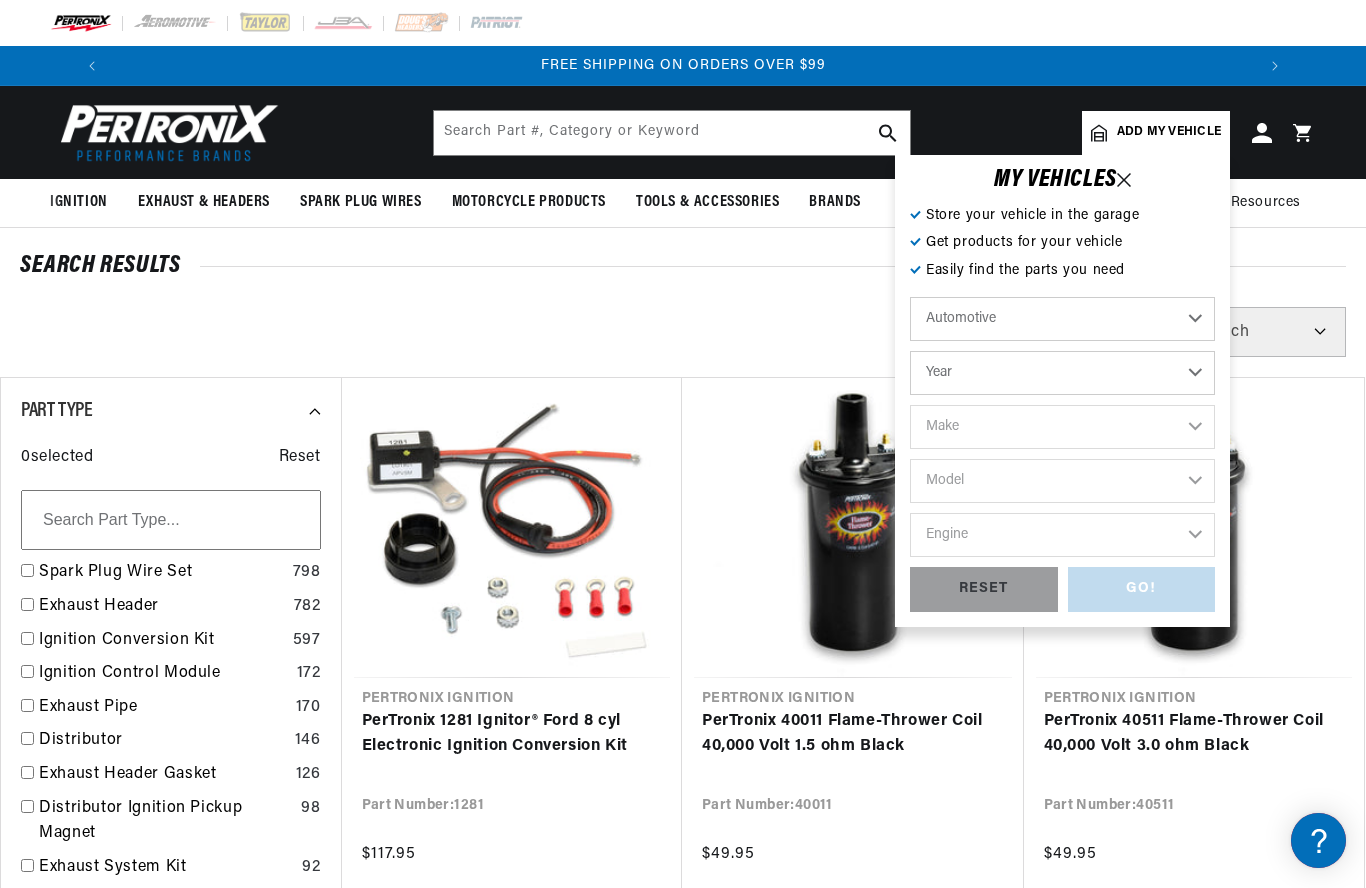 select on "1964" 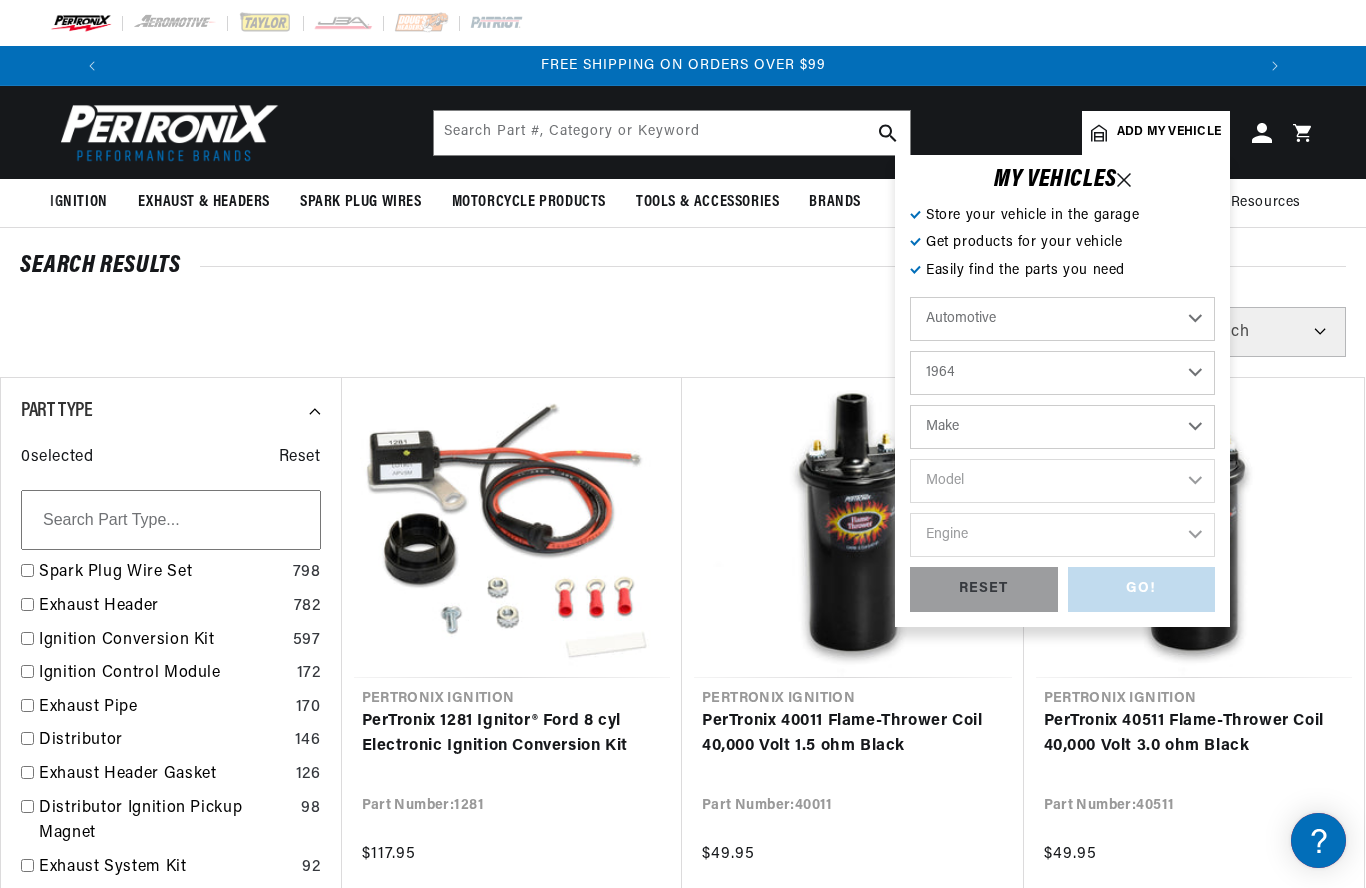 click on "Make
American Motors
Aston Martin
Austin
Austin Healey
Bentley
Buick
Cadillac
Chevrolet
Chrysler
Daimler
Dodge
Ford
GMC
Gordon-Keeble
IHC Truck
International
Jaguar
Jeep
Lamborghini
Lancia
Lincoln
Lotus
Maserati
Mercedes-Benz
Mercury
MG
Military Vehicles
Morris
Oldsmobile
Plymouth
Pontiac
Porsche" at bounding box center (1062, 427) 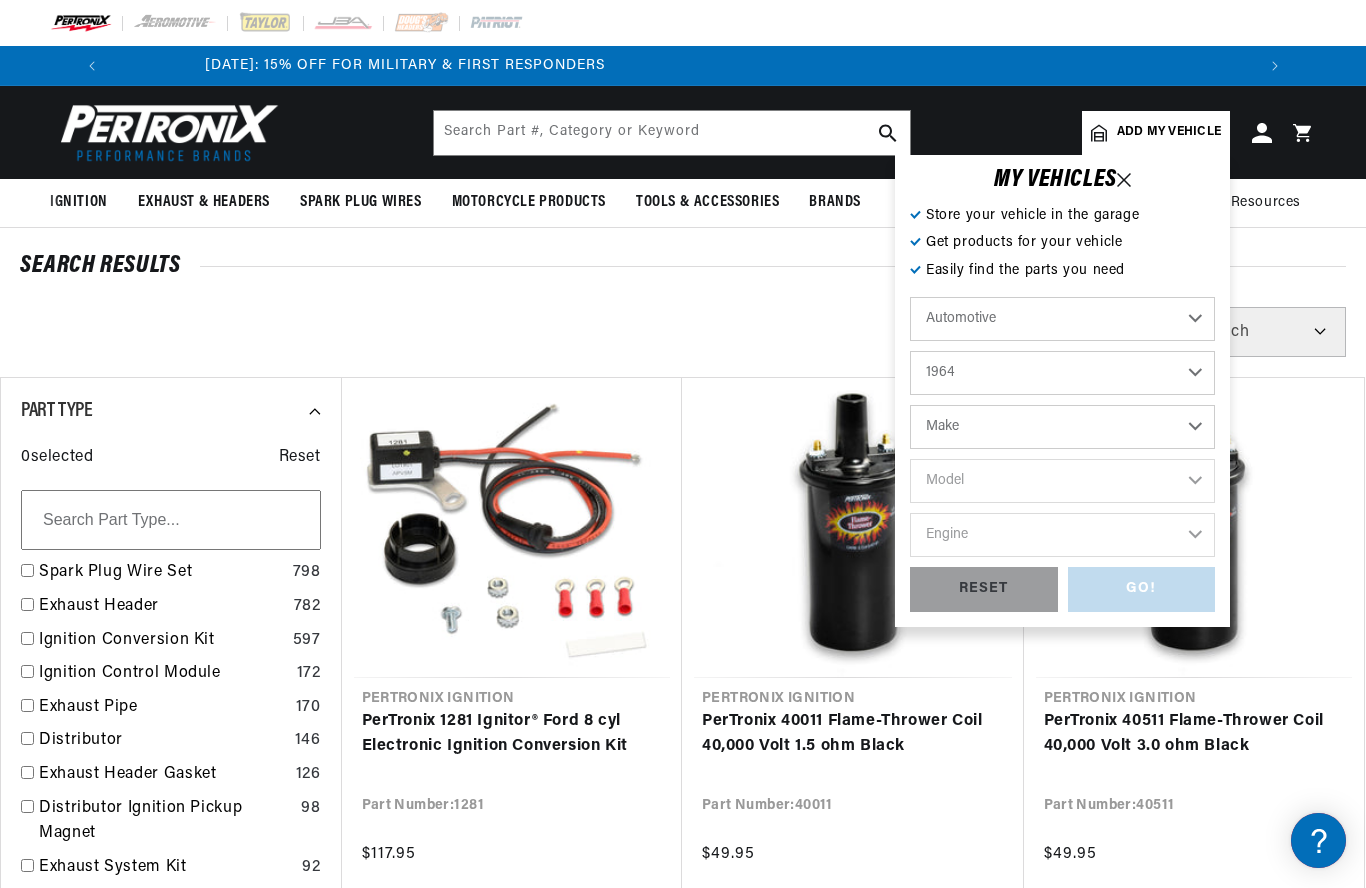 scroll, scrollTop: 0, scrollLeft: 0, axis: both 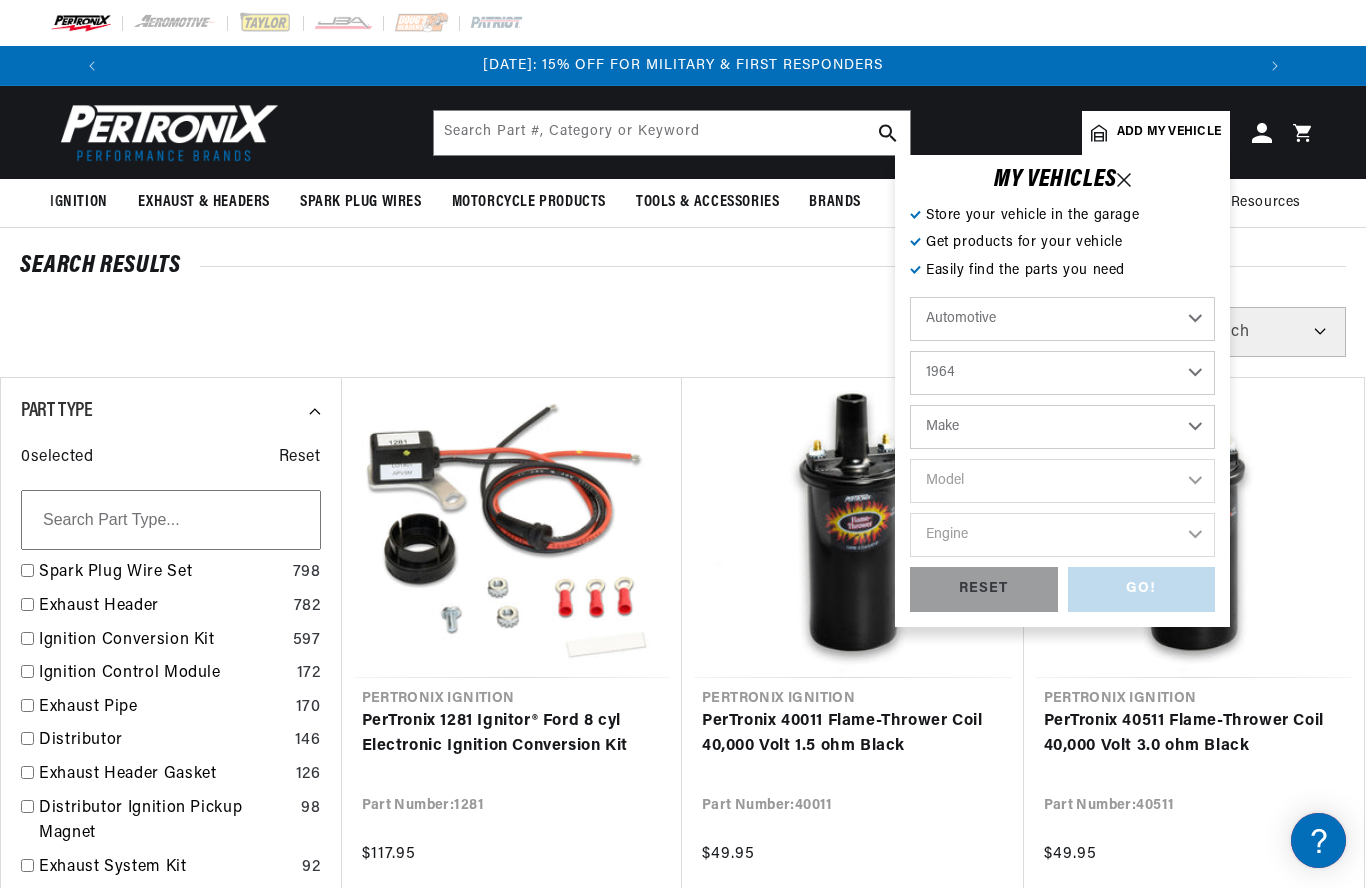 select on "Triumph" 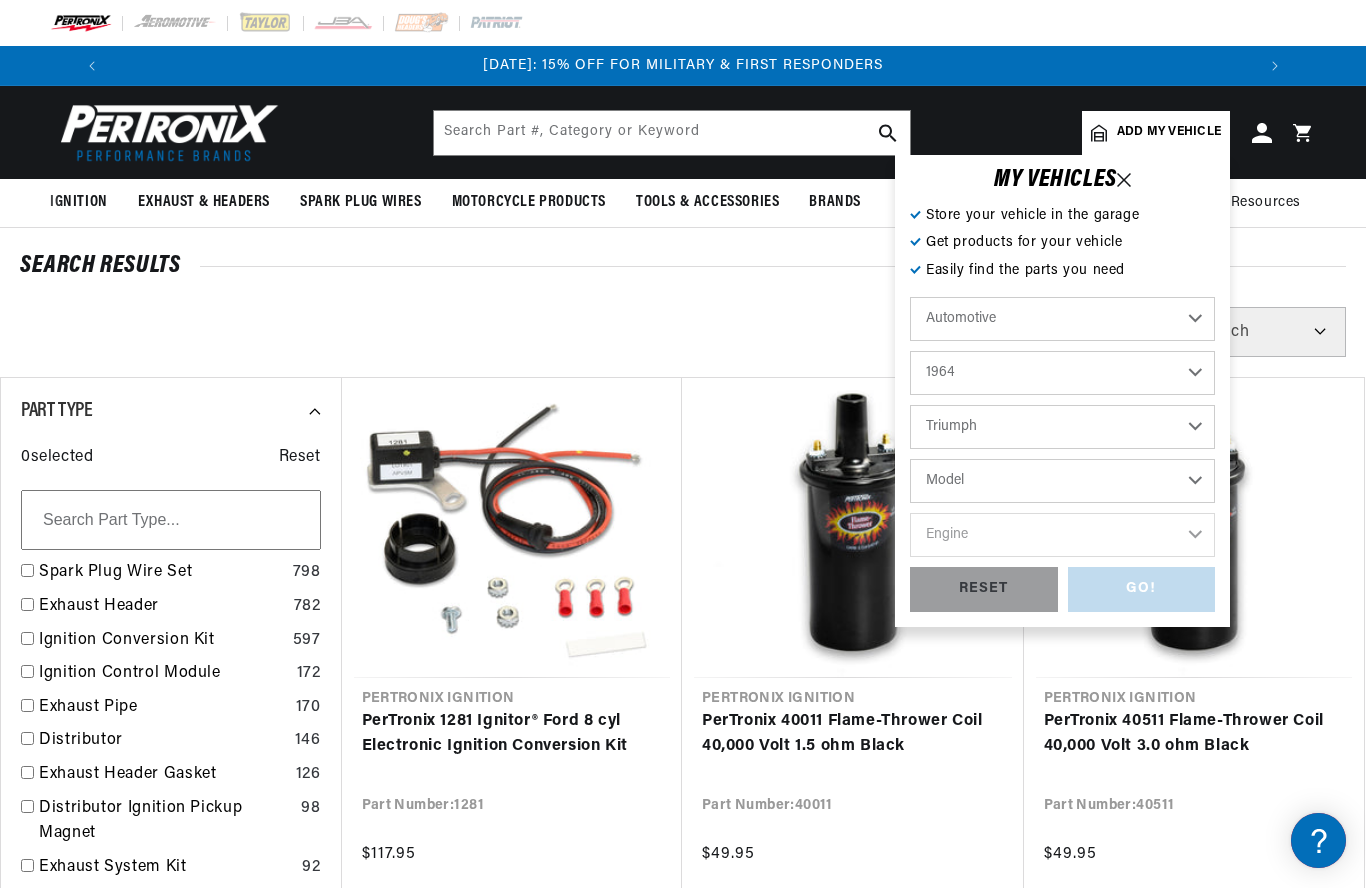 click on "Model
Herald
Spitfire
TR4" at bounding box center (1062, 481) 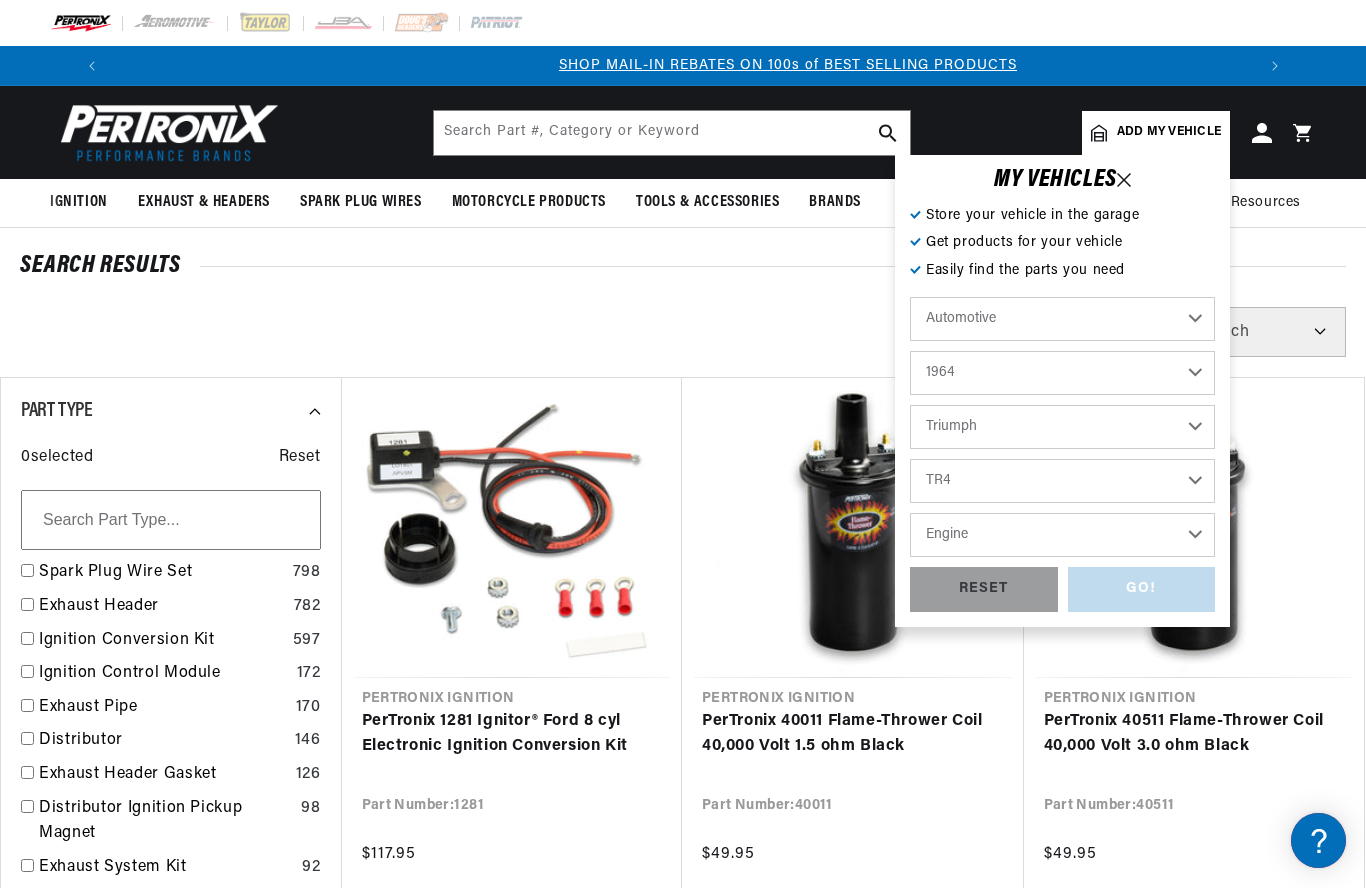 click on "Engine
2.0L
2.1L" at bounding box center [1062, 535] 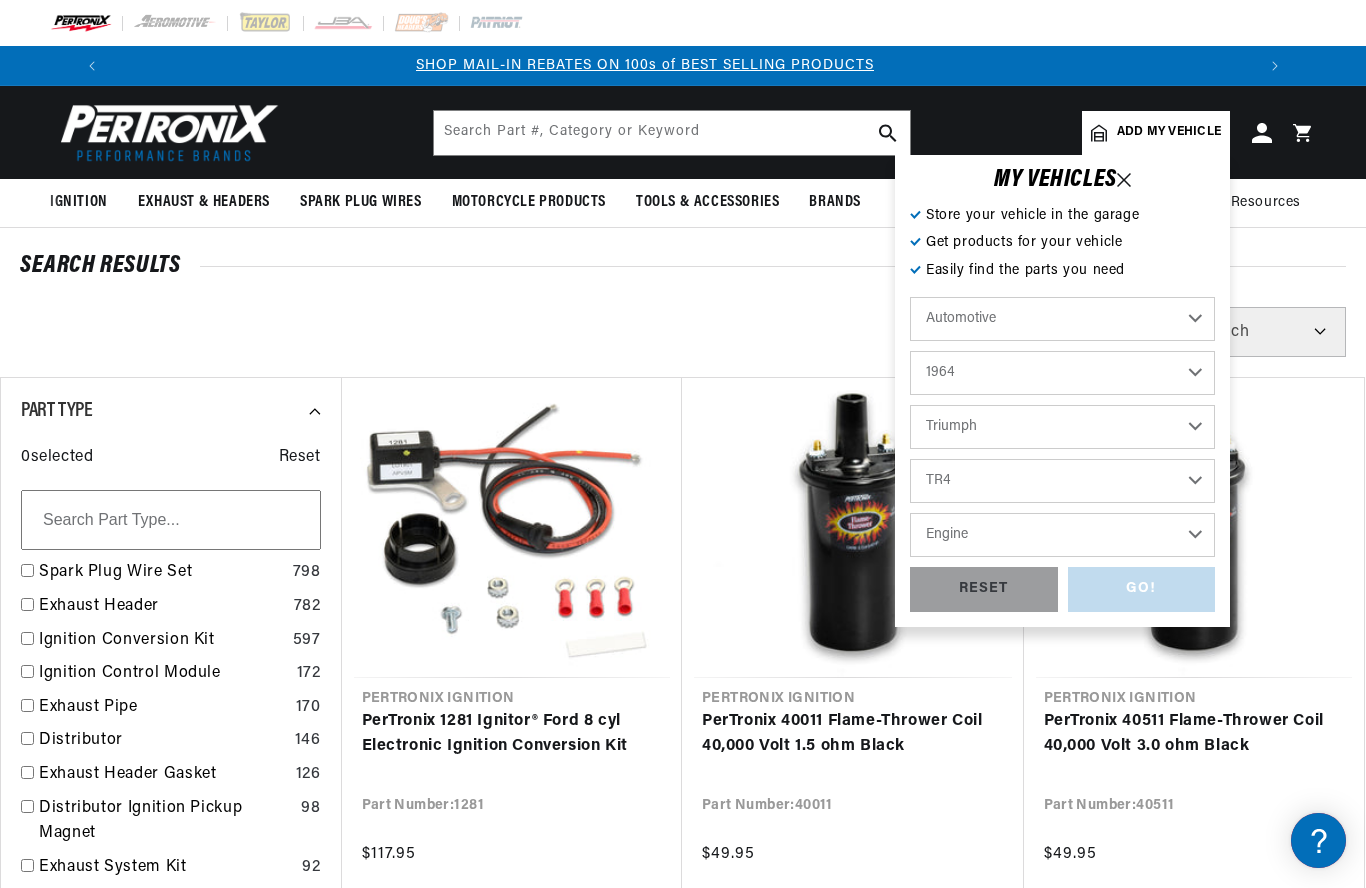 select on "2.1L" 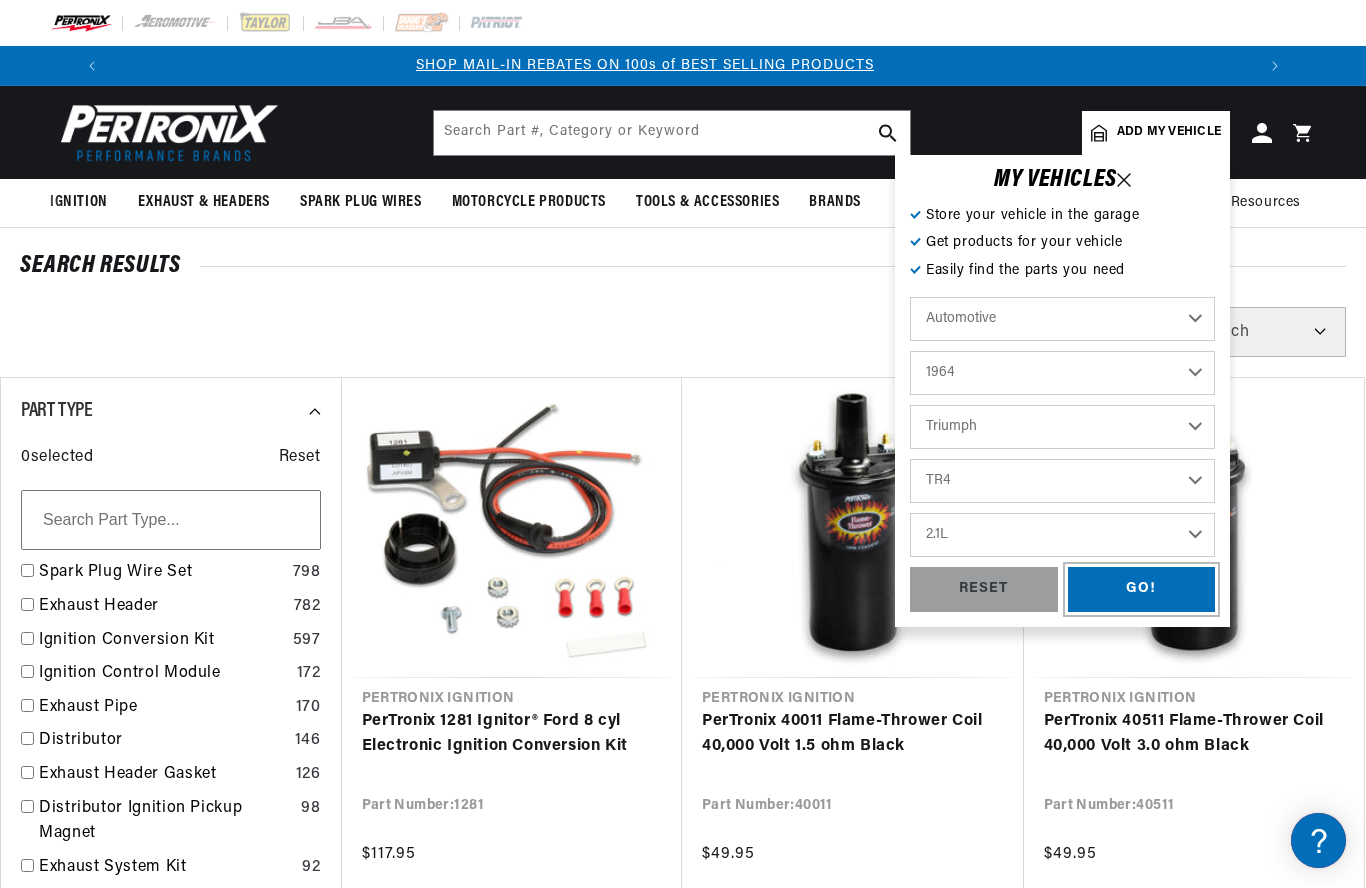 click on "GO!" at bounding box center [1142, 589] 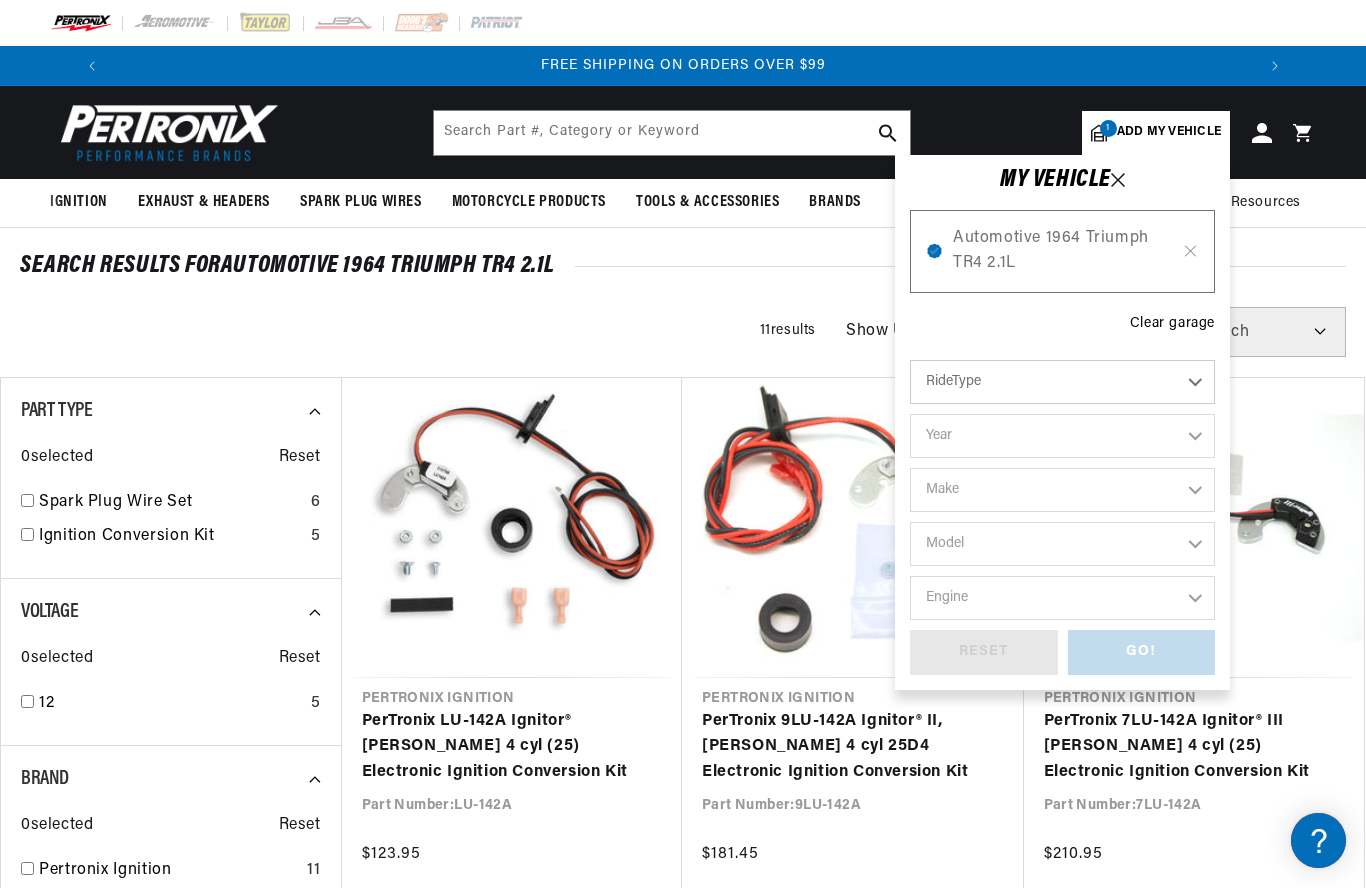 click on "PerTronix LU-142A Ignitor® Lucas 4 cyl (25) Electronic Ignition Conversion Kit" at bounding box center (512, 747) 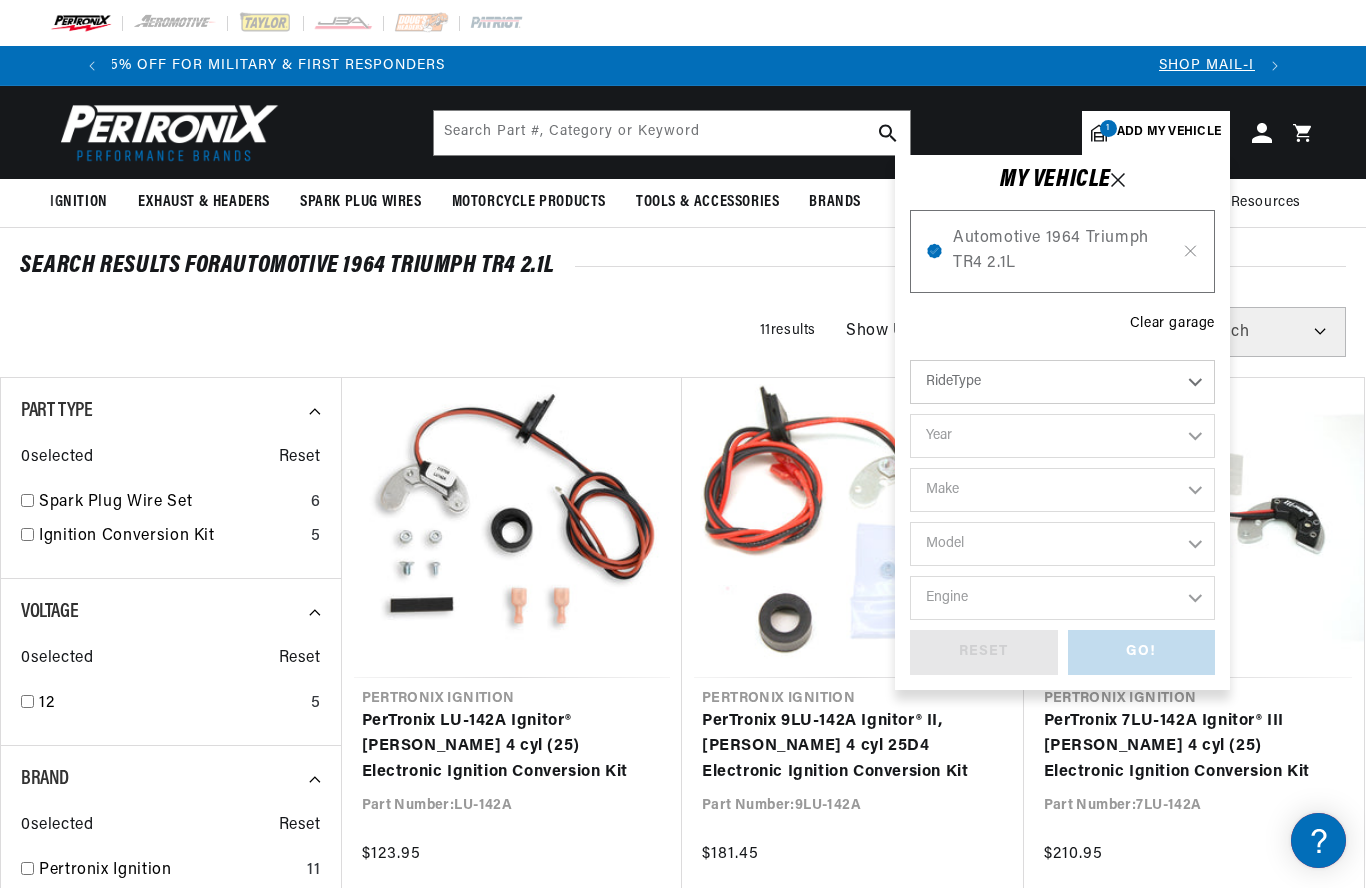 scroll, scrollTop: 0, scrollLeft: 0, axis: both 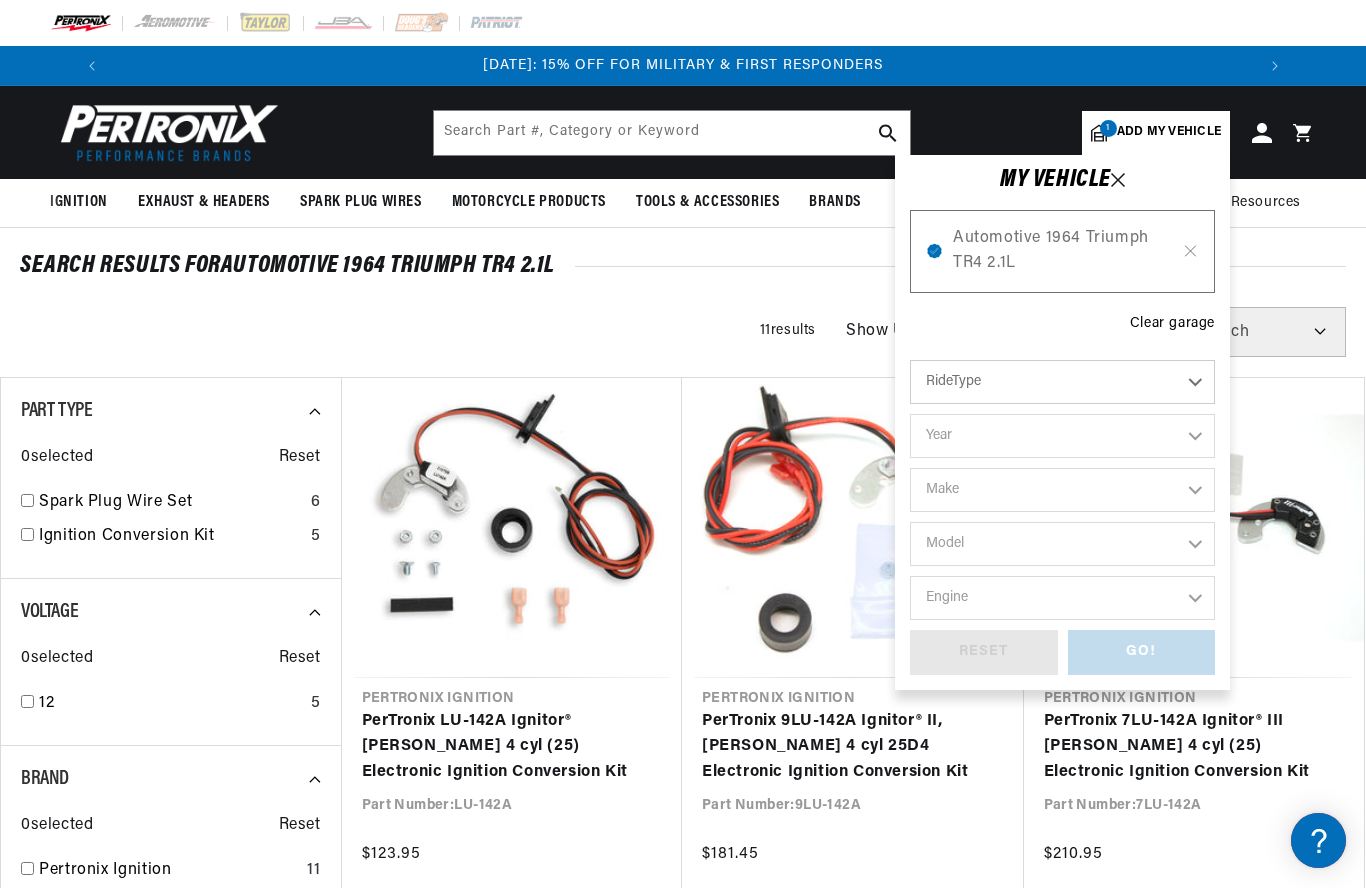 click on "MY VEHICLE Automotive 1964 Triumph TR4 2.1L Clear garage
RideType
...loading...
Year
Make
Model
Engine
GO!
RESET" at bounding box center [1062, 422] 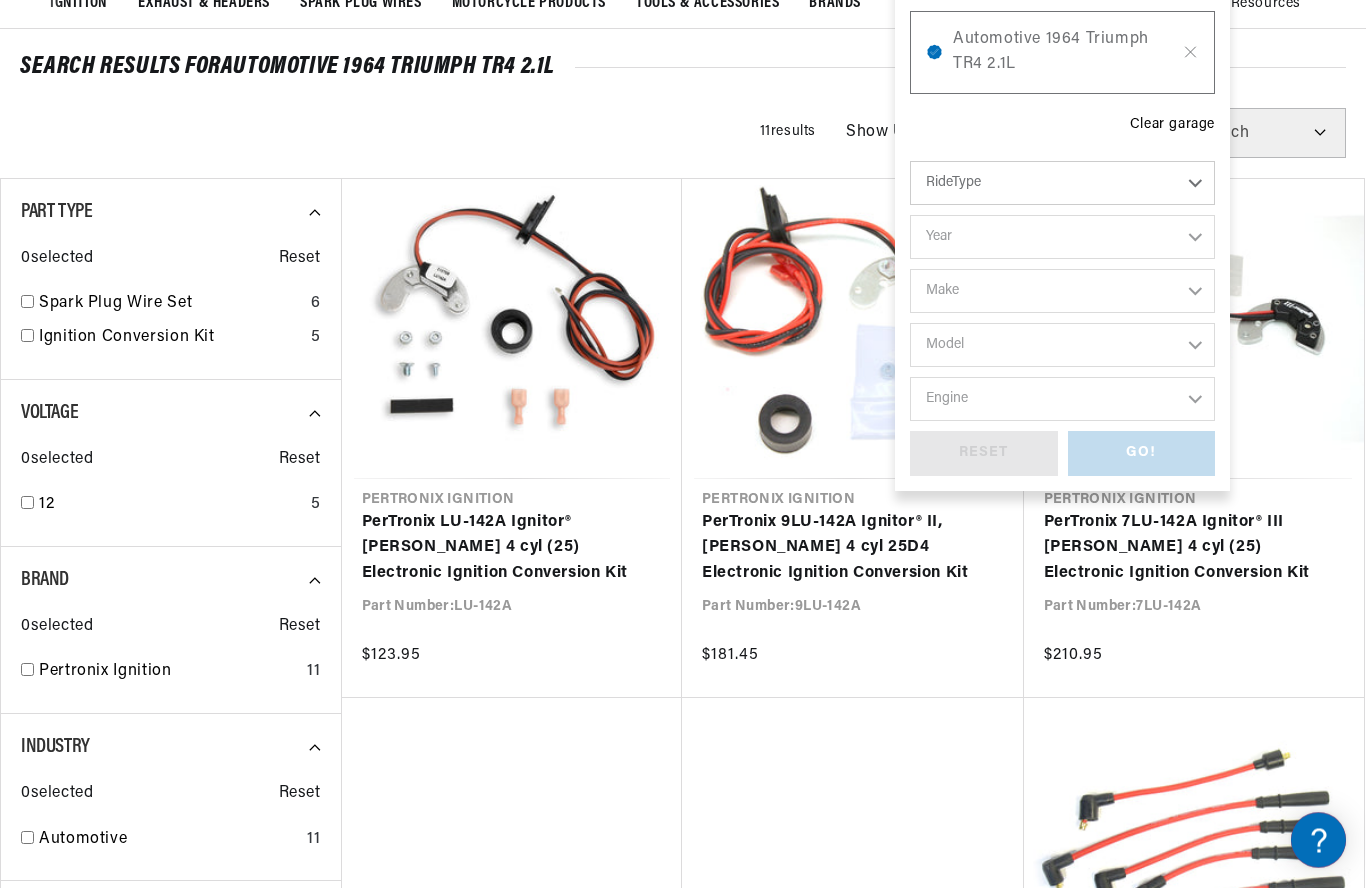 scroll, scrollTop: 199, scrollLeft: 0, axis: vertical 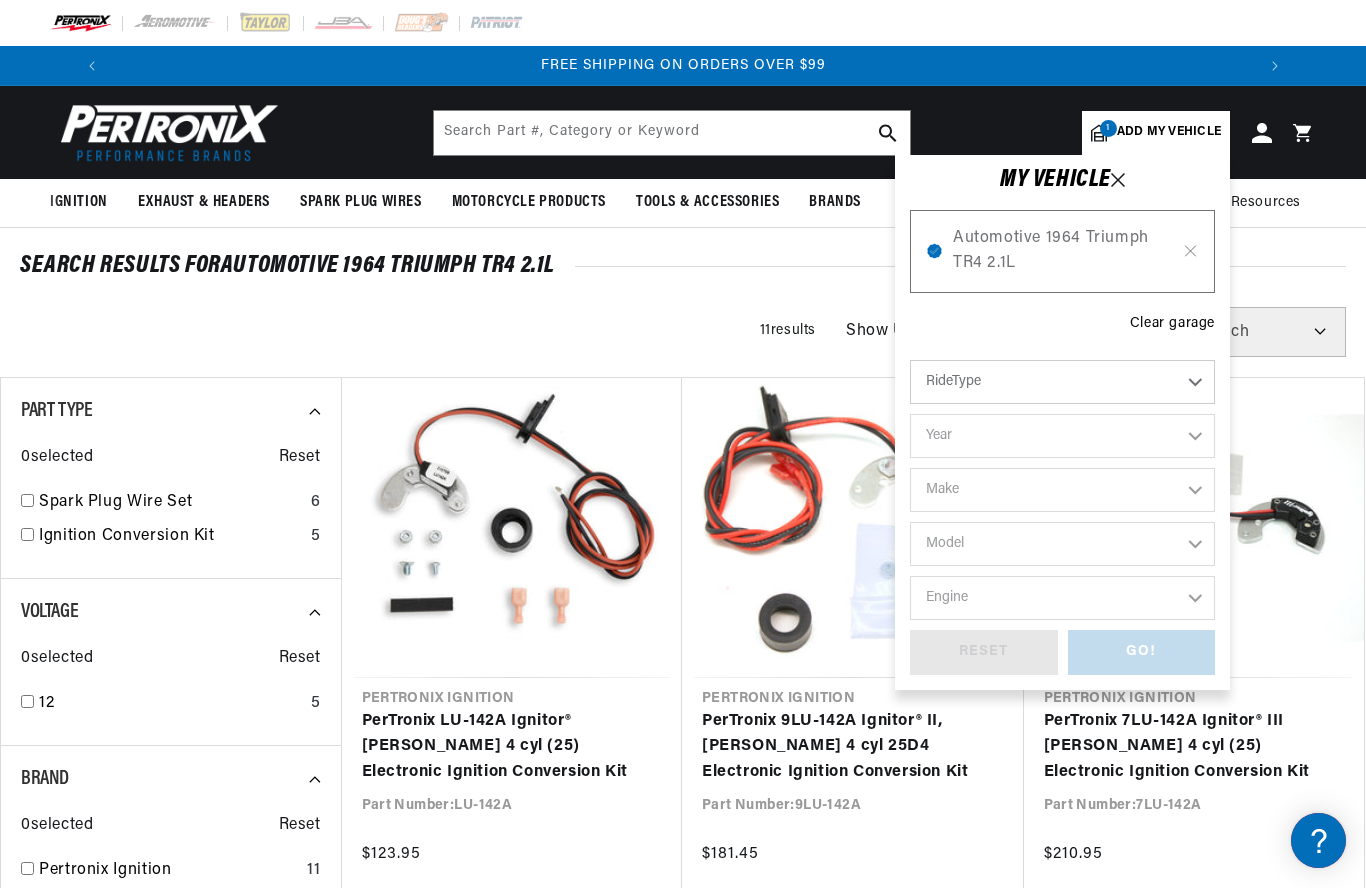 click 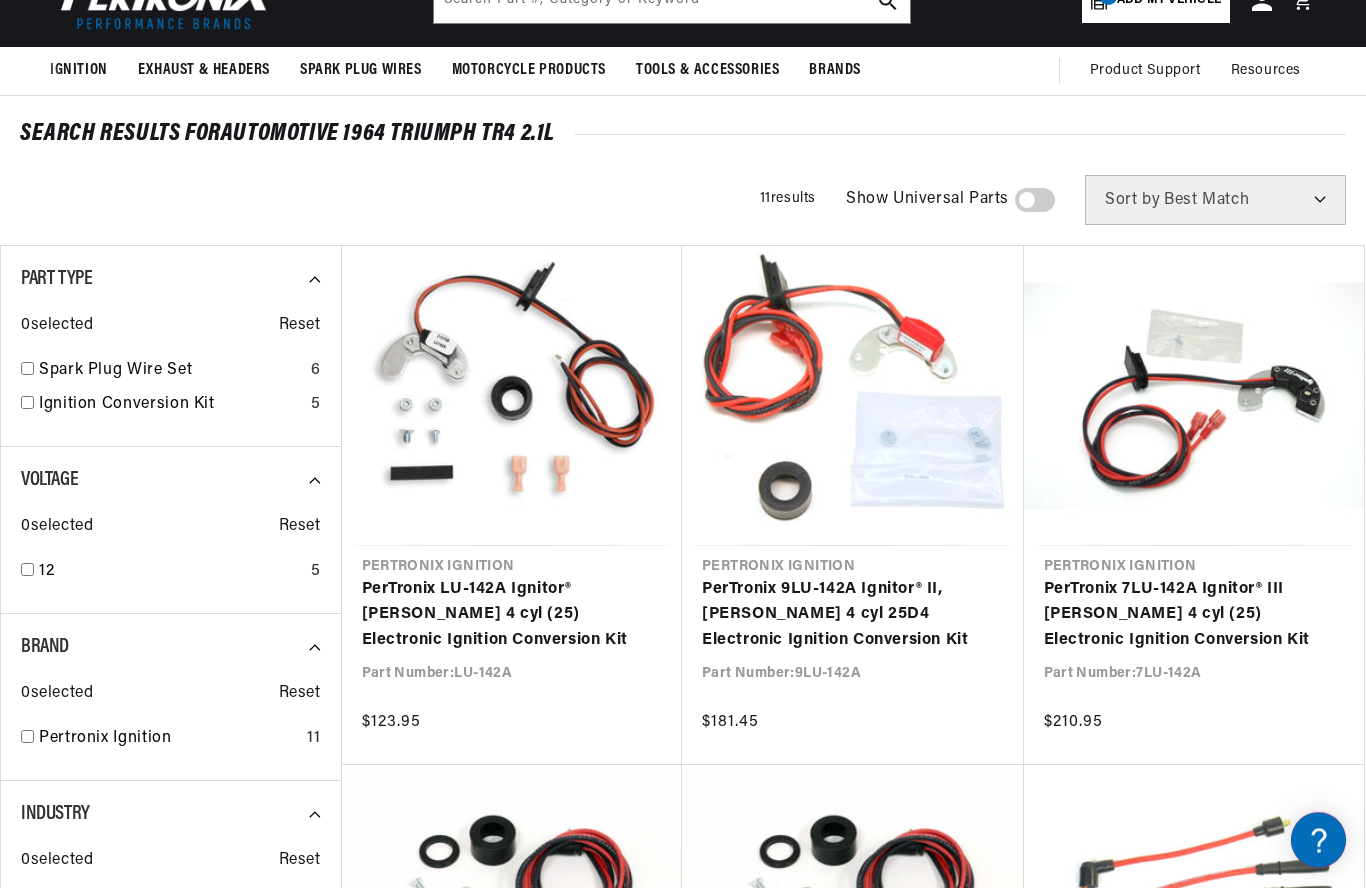 scroll, scrollTop: 133, scrollLeft: 0, axis: vertical 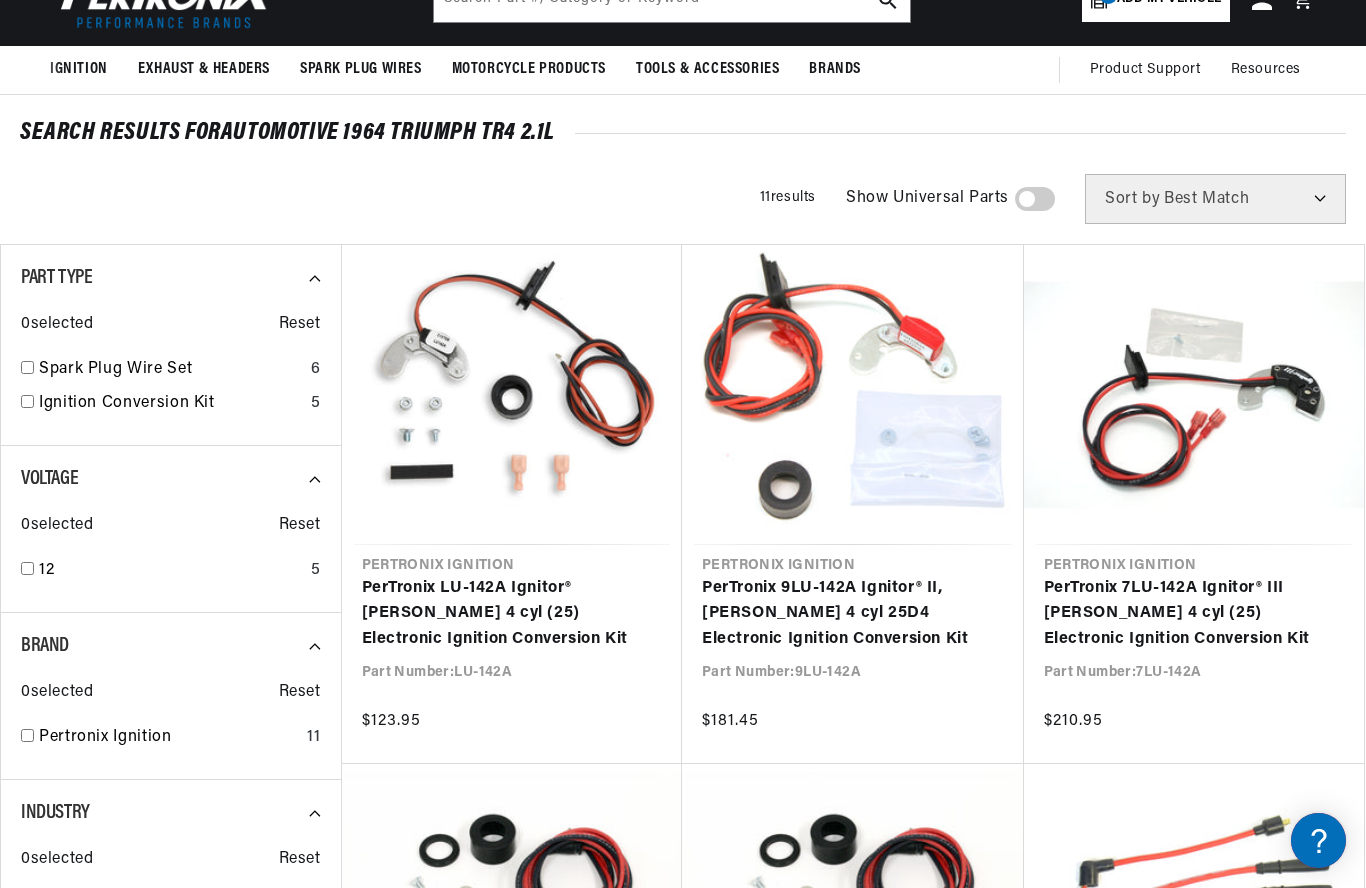 click on "PerTronix 7LU-142A Ignitor® III Lucas 4 cyl (25) Electronic Ignition Conversion Kit" at bounding box center [1194, 614] 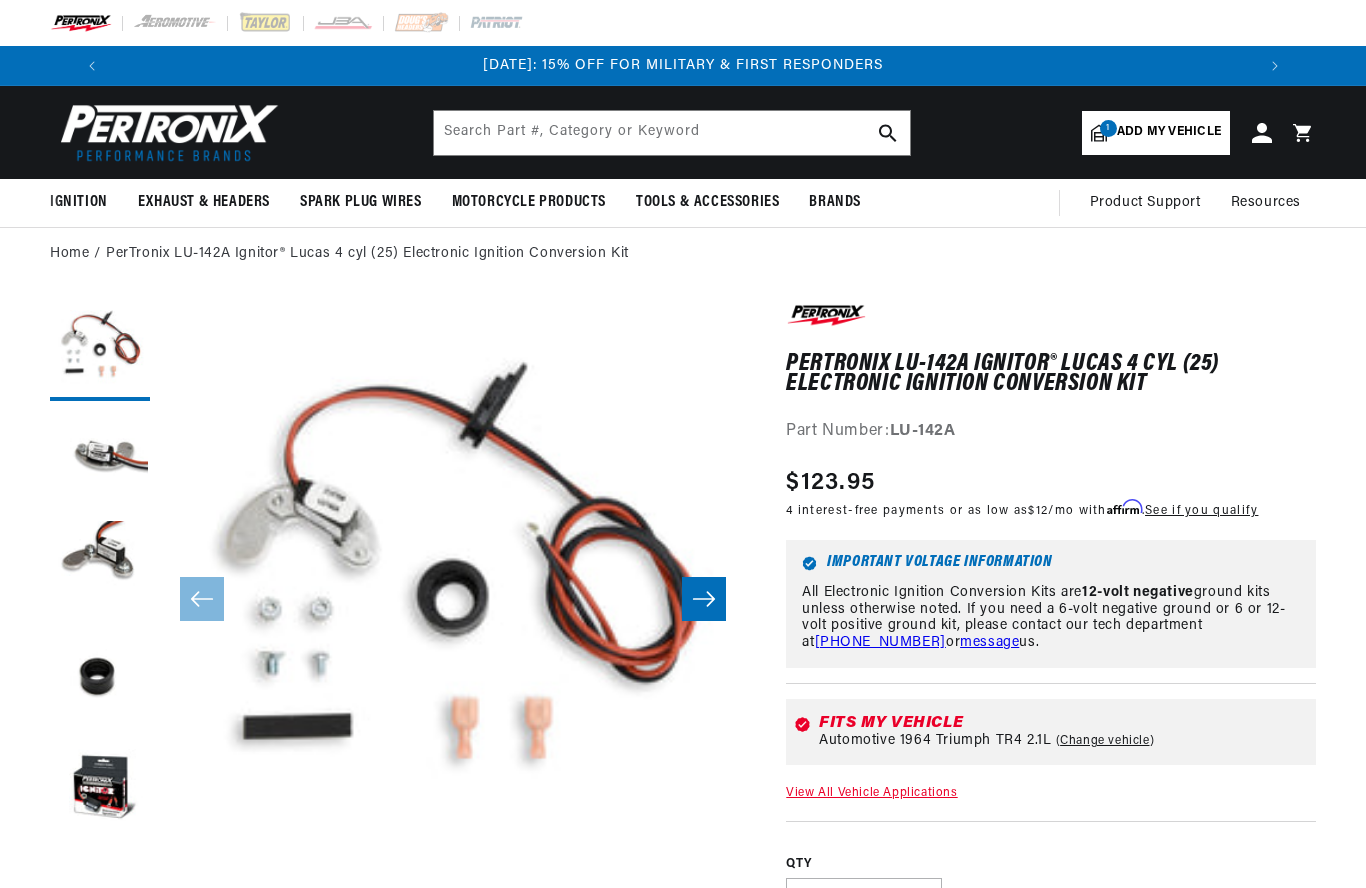 scroll, scrollTop: 0, scrollLeft: 0, axis: both 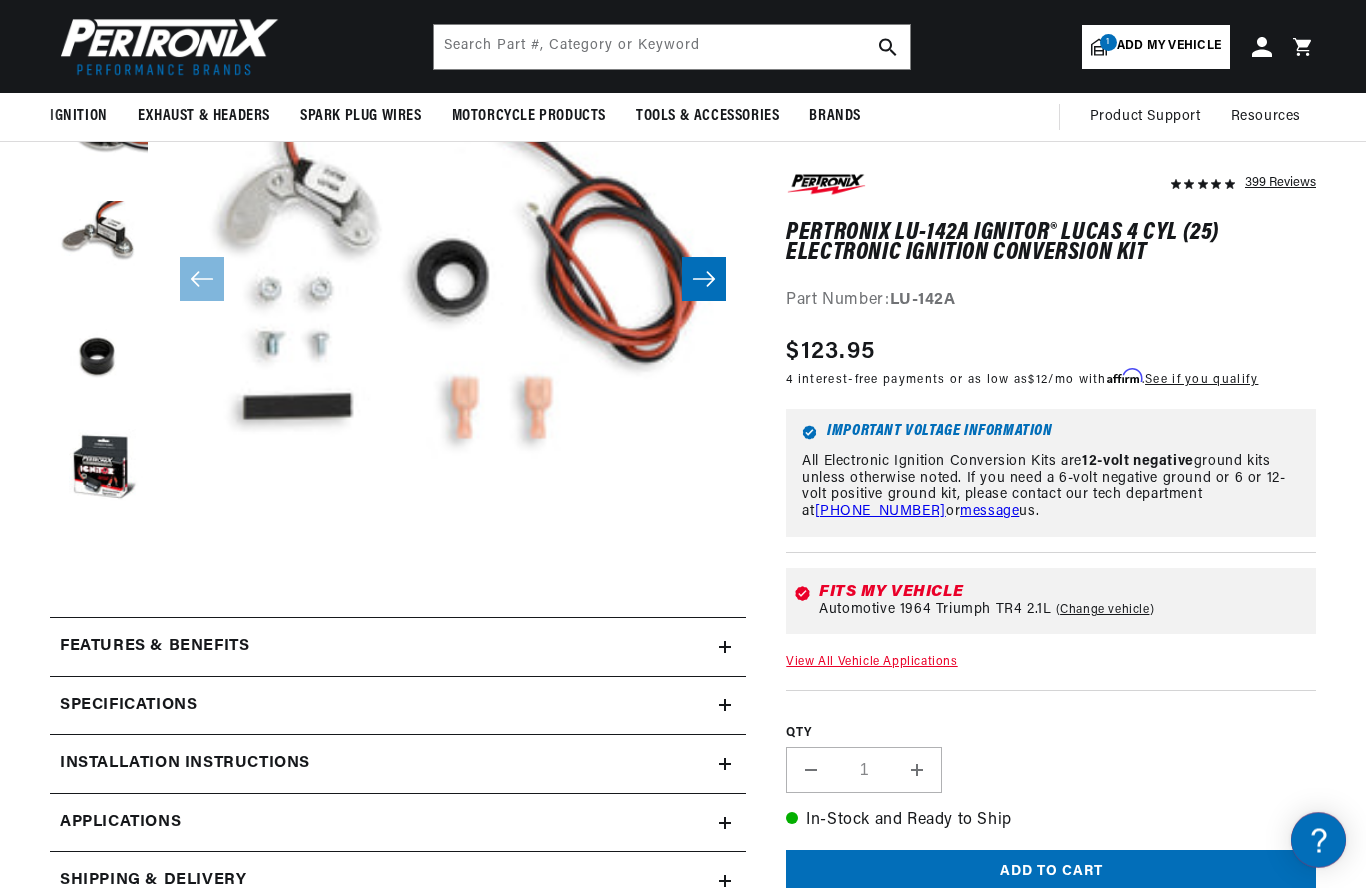 click on "Features & Benefits" at bounding box center (154, 648) 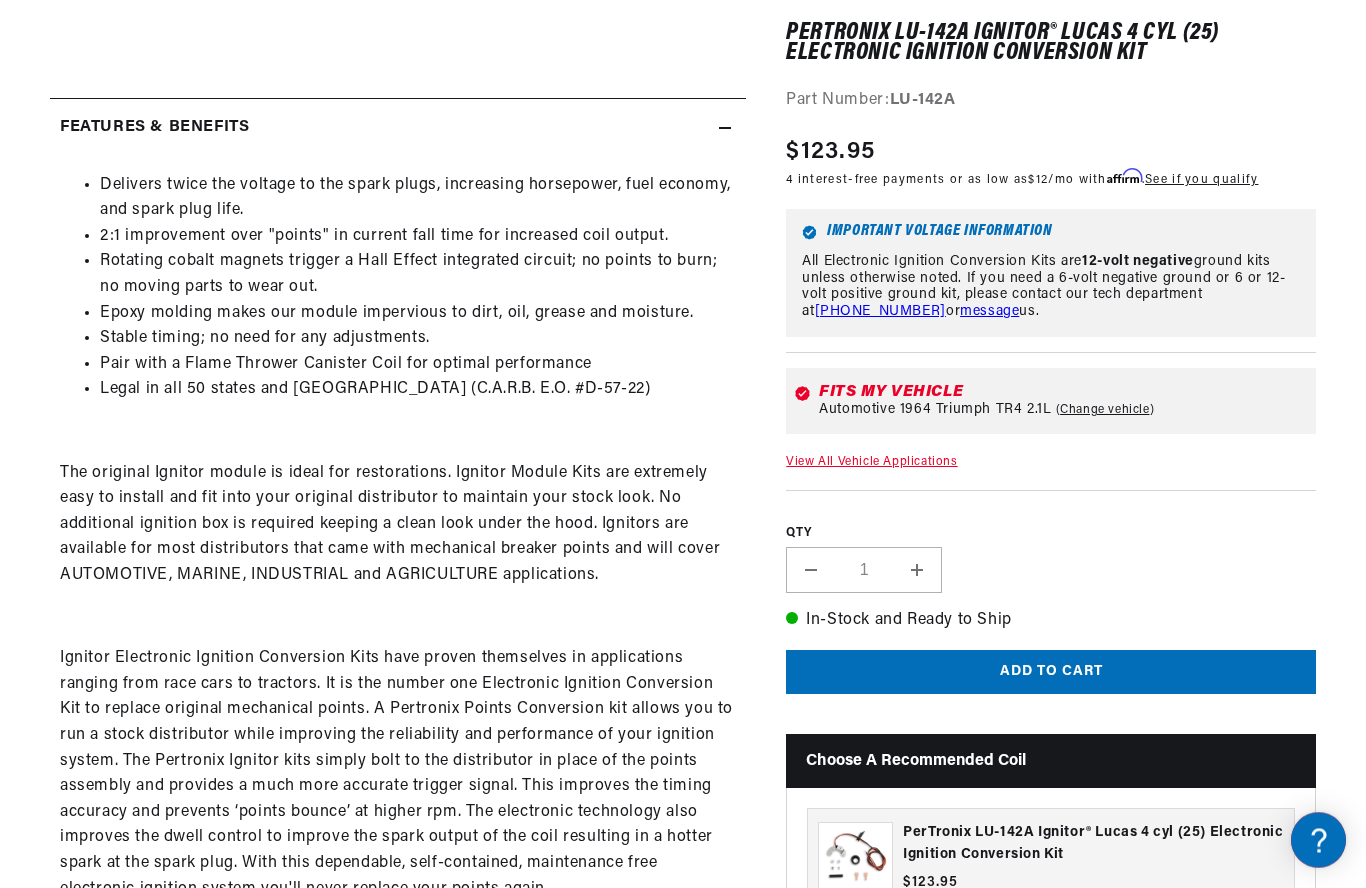 scroll, scrollTop: 841, scrollLeft: 0, axis: vertical 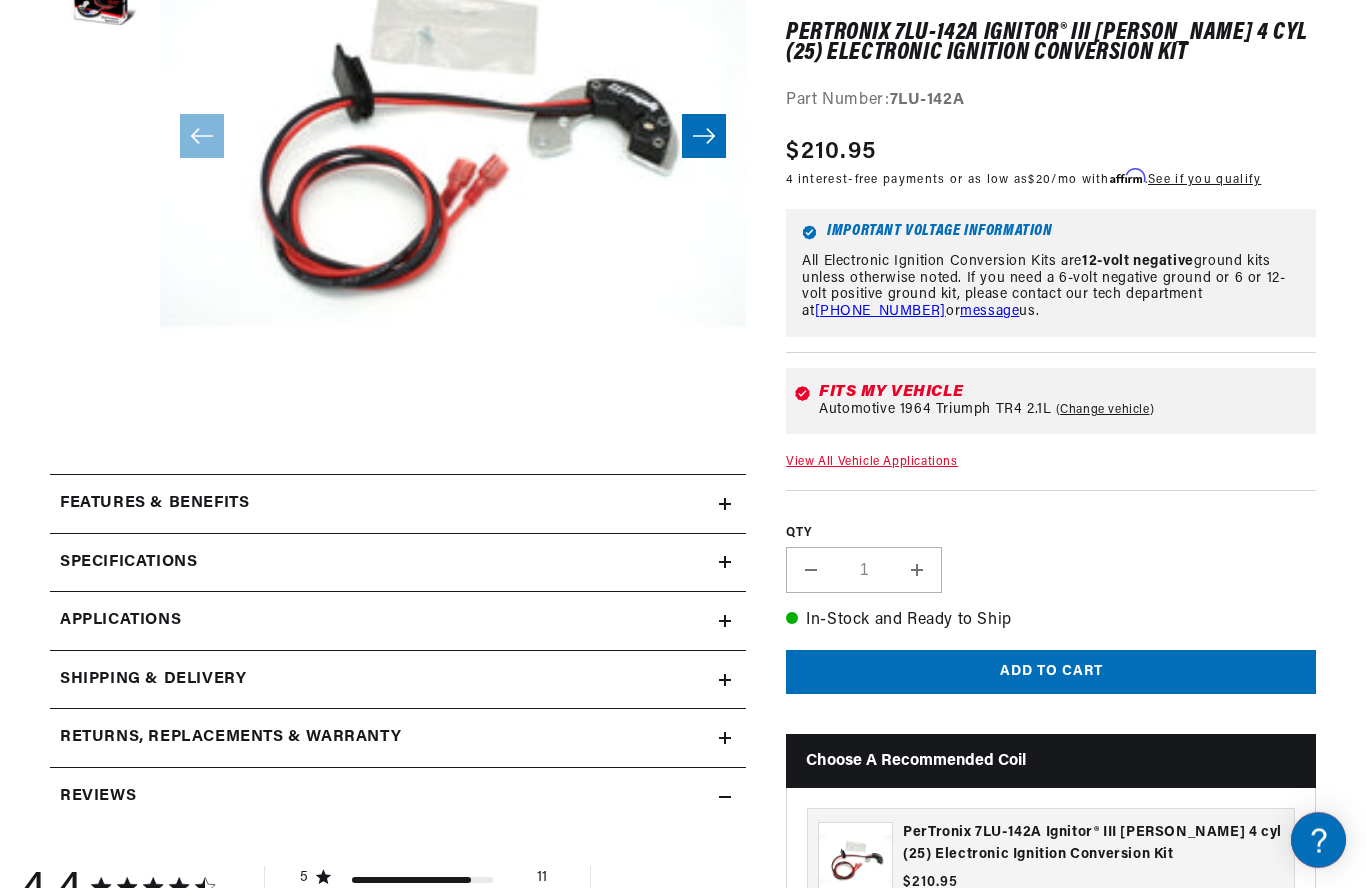 click on "Features & Benefits" at bounding box center [398, 505] 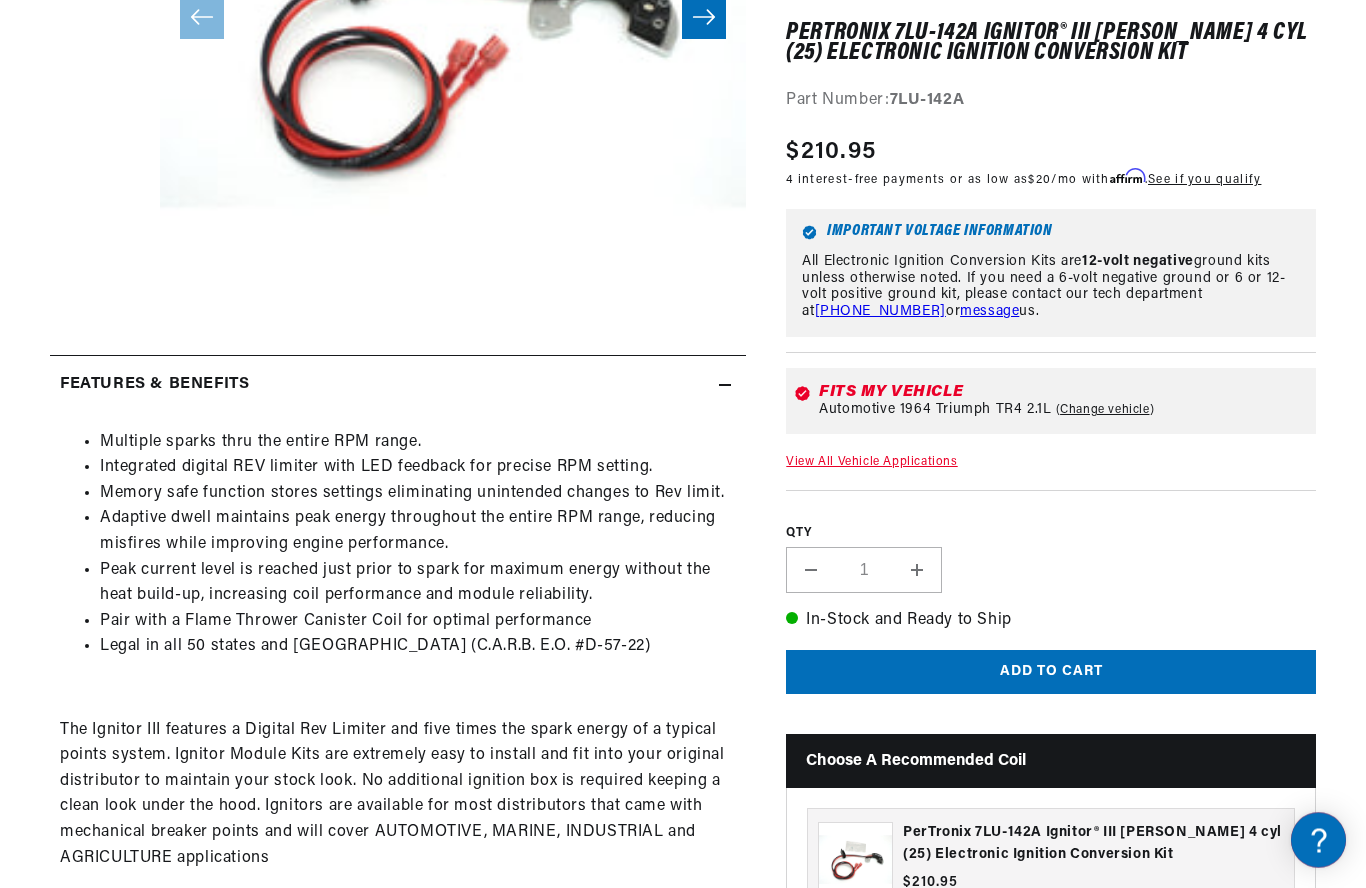 scroll, scrollTop: 582, scrollLeft: 0, axis: vertical 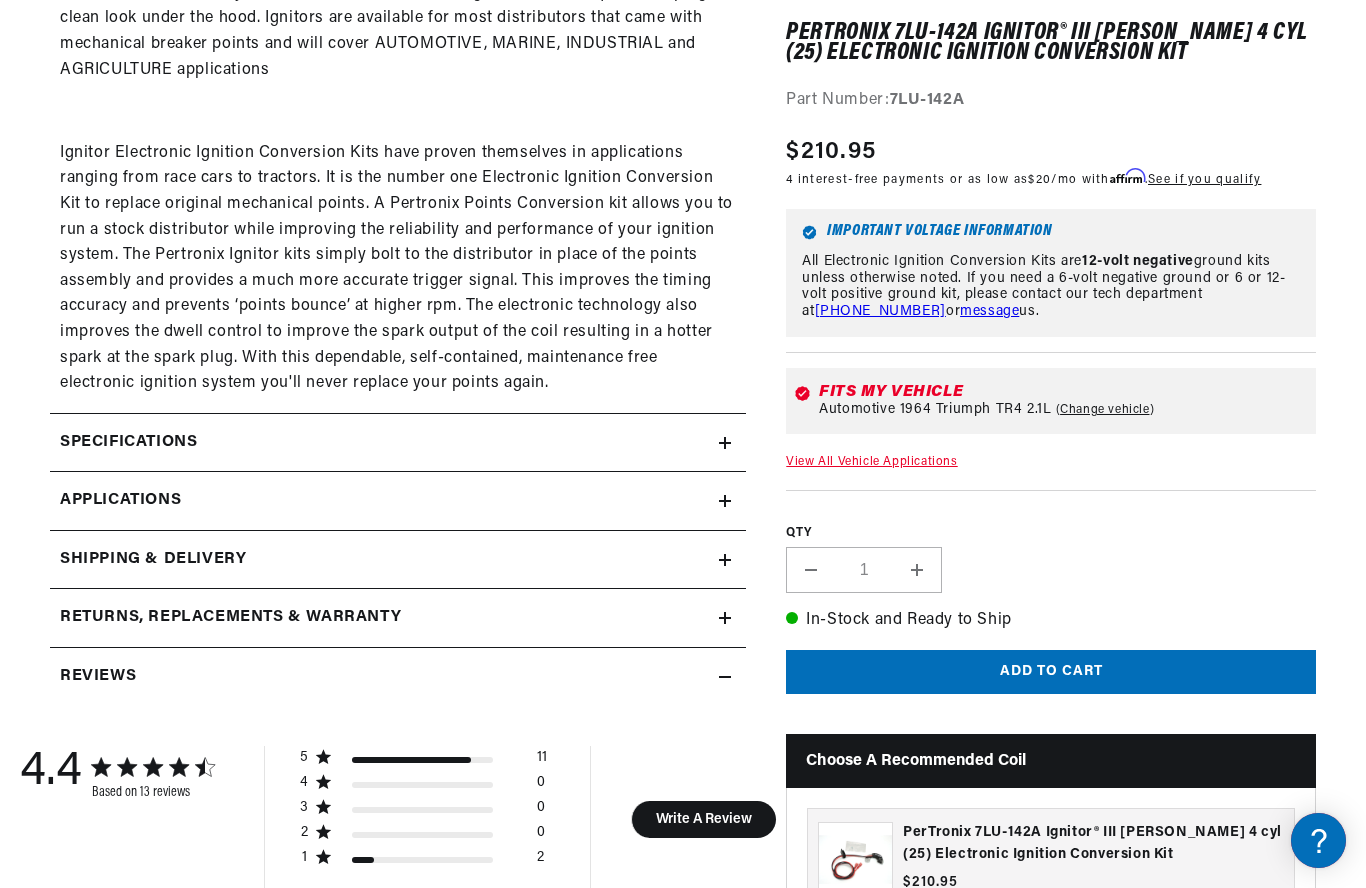 click on "Specifications" at bounding box center [398, -403] 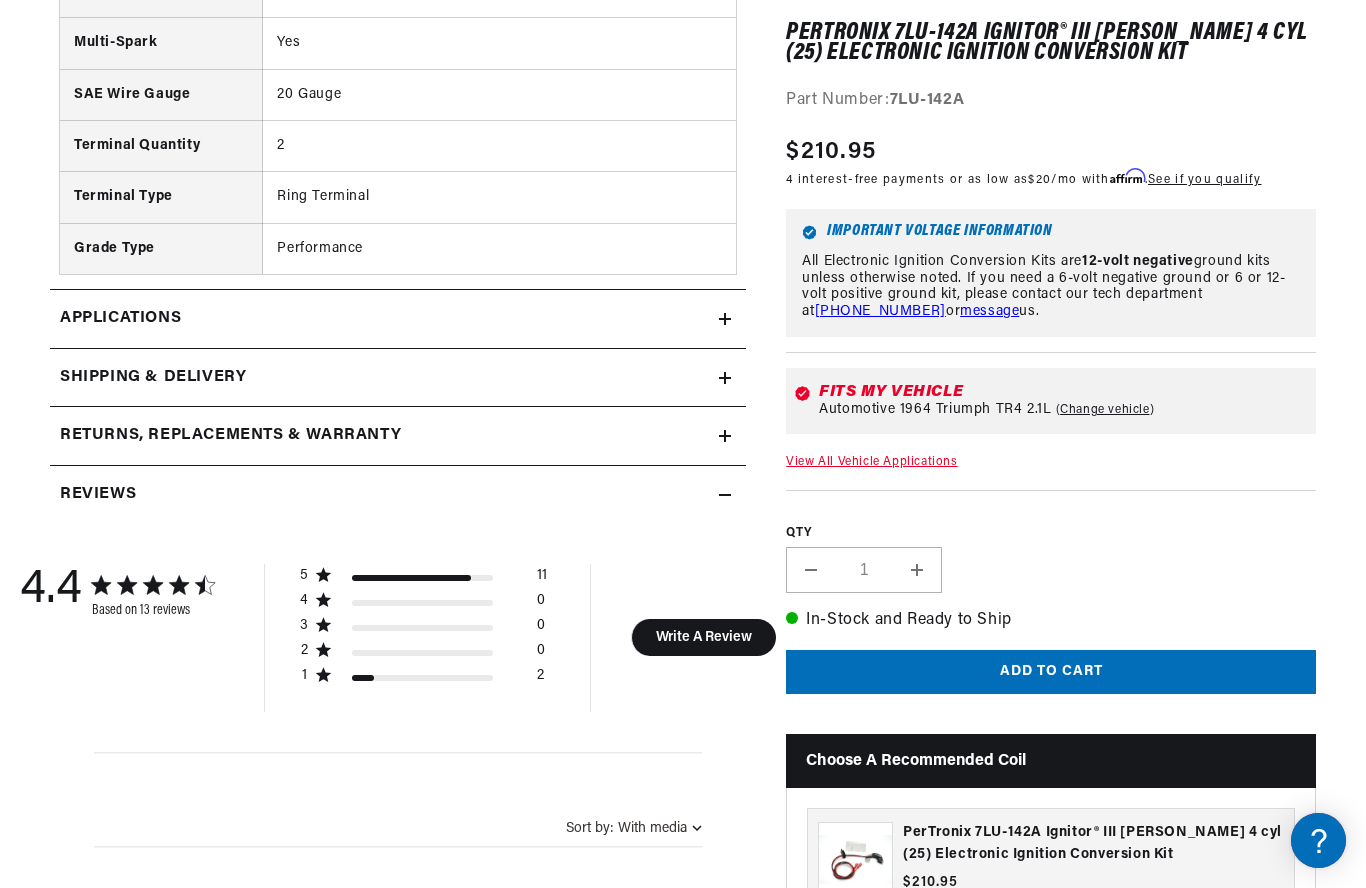 click at bounding box center [433, 581] 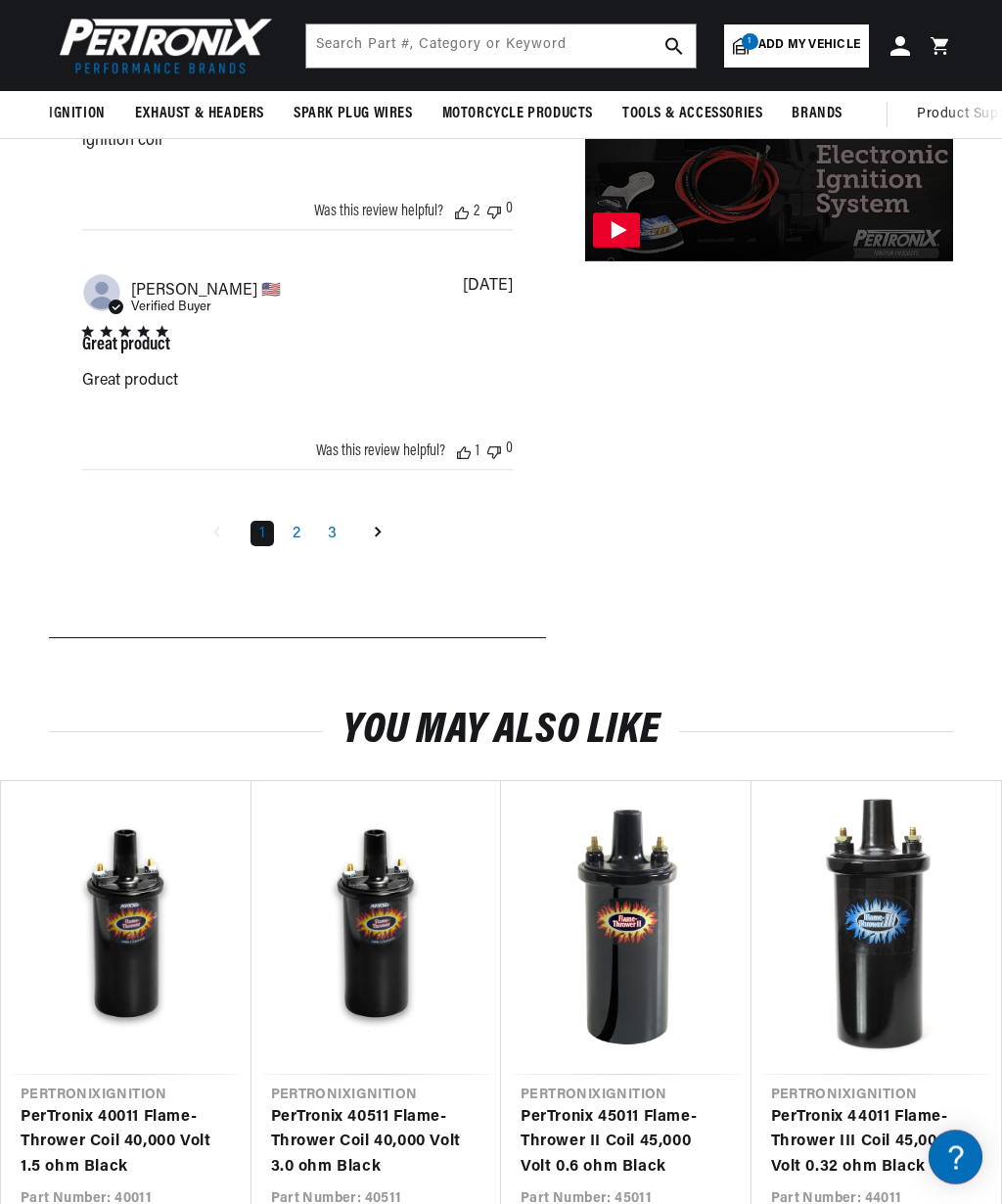 scroll, scrollTop: 4156, scrollLeft: 0, axis: vertical 